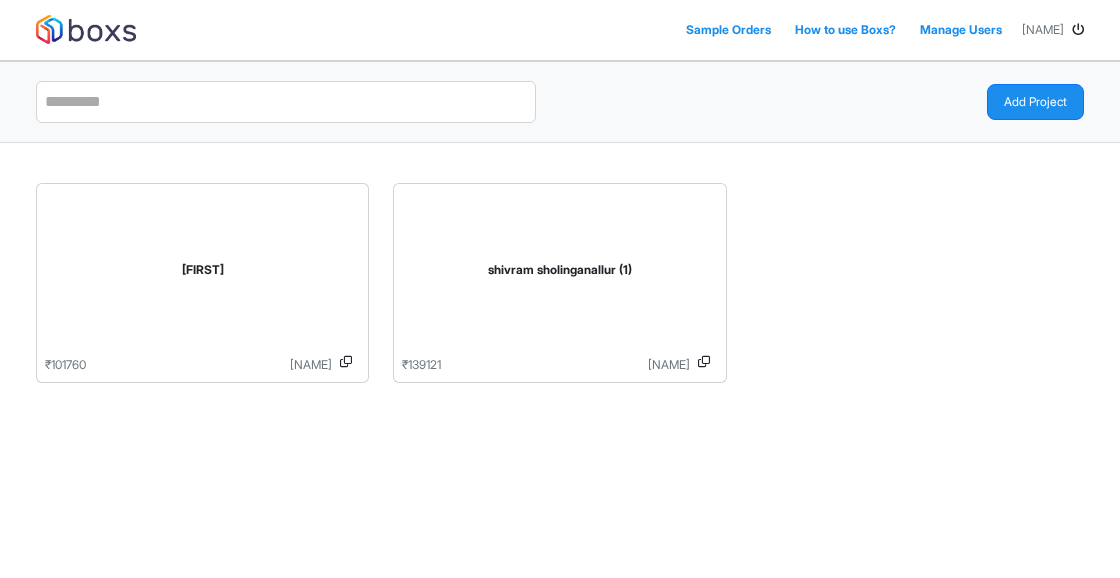 scroll, scrollTop: 0, scrollLeft: 0, axis: both 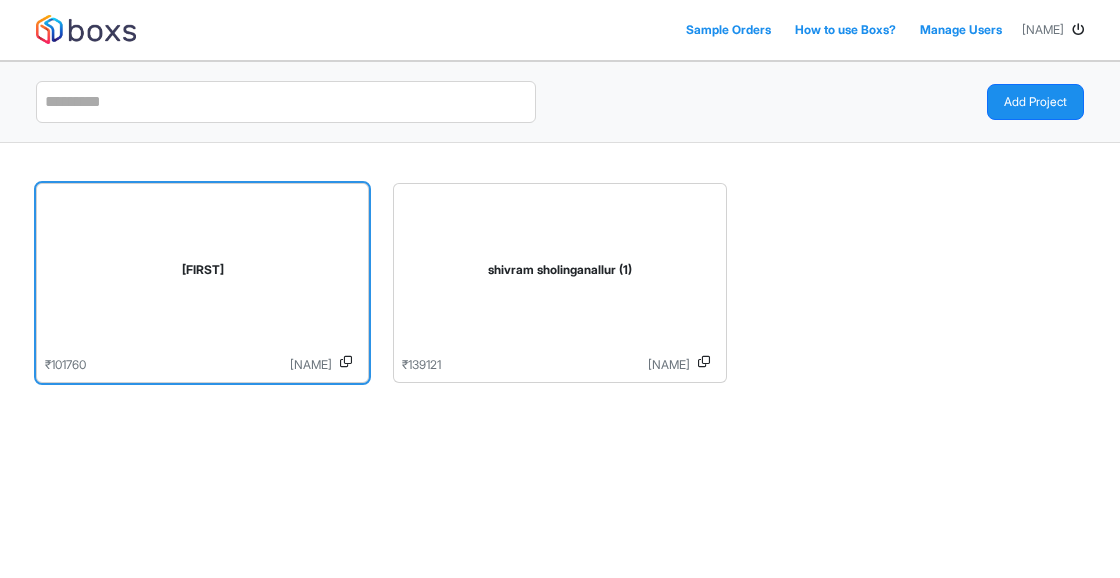 click on "[FIRST]" at bounding box center [202, 270] 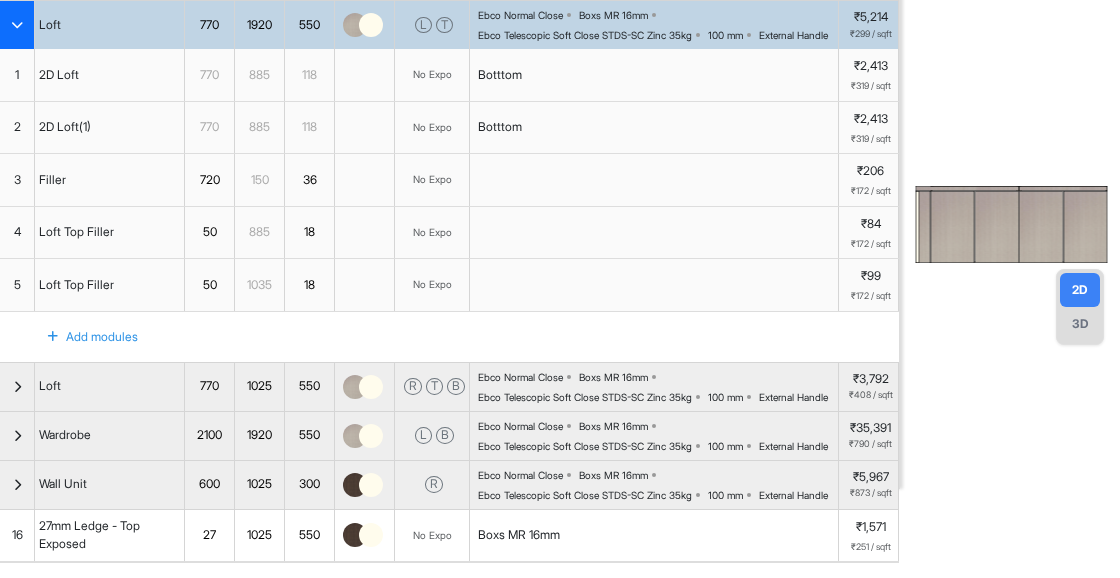 scroll, scrollTop: 0, scrollLeft: 0, axis: both 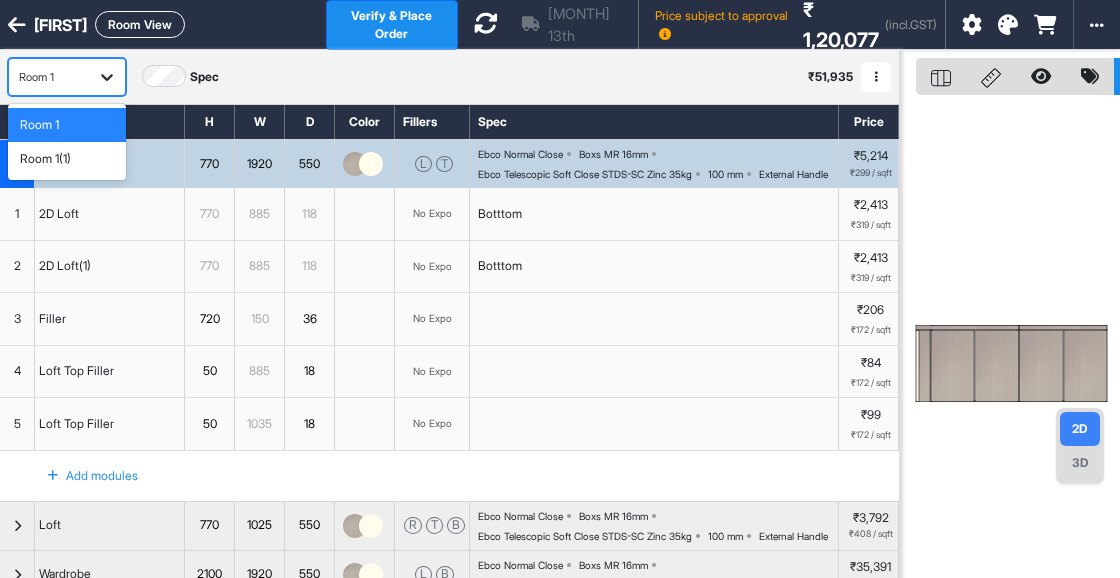 click 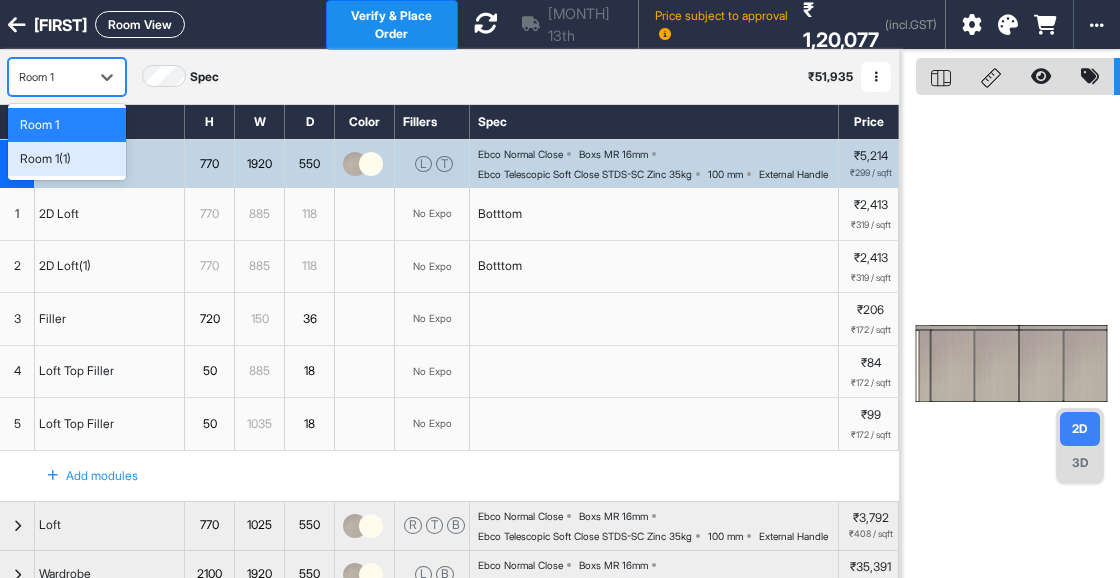 click on "Room 1(1)" at bounding box center (45, 159) 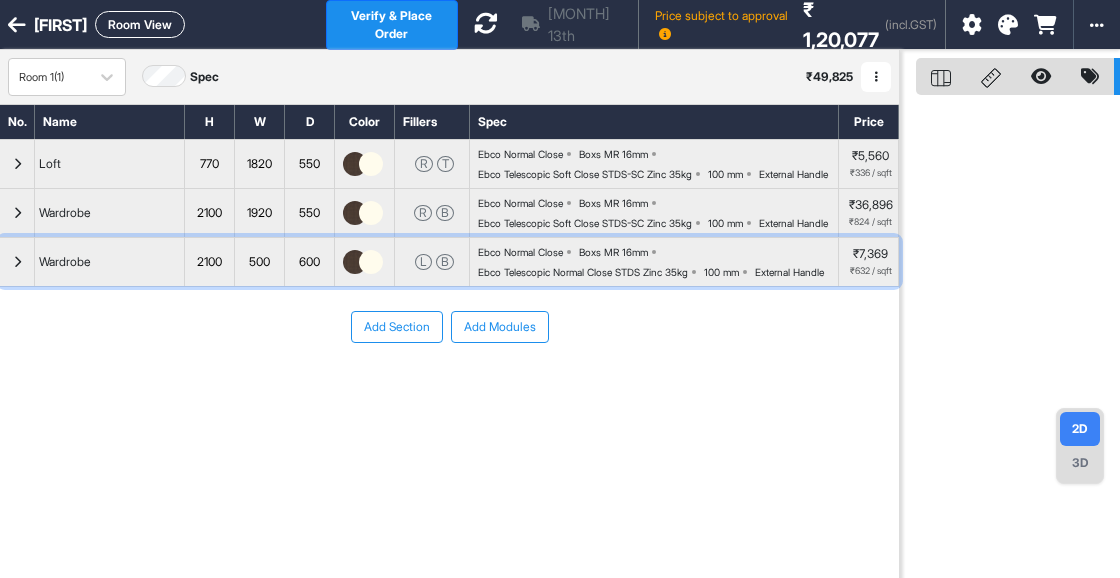 click on "Wardrobe" at bounding box center (110, 262) 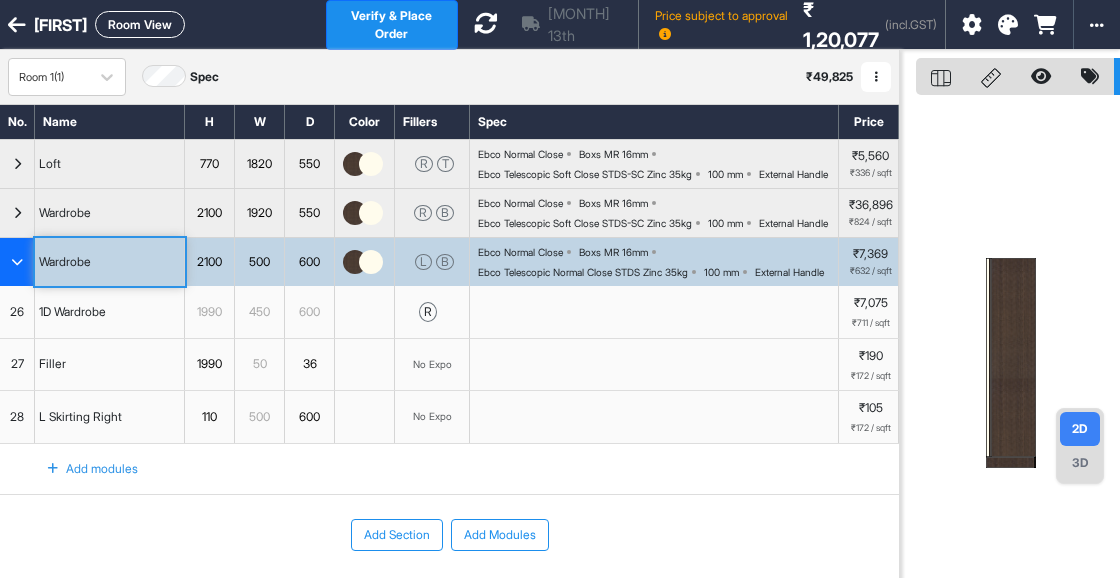 type 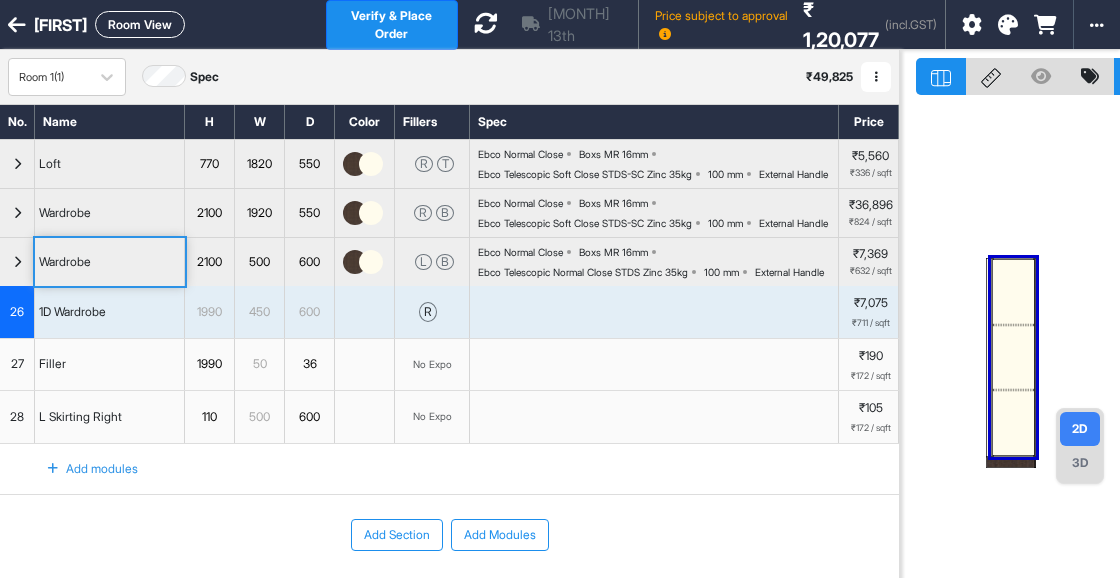 click at bounding box center [1013, 325] 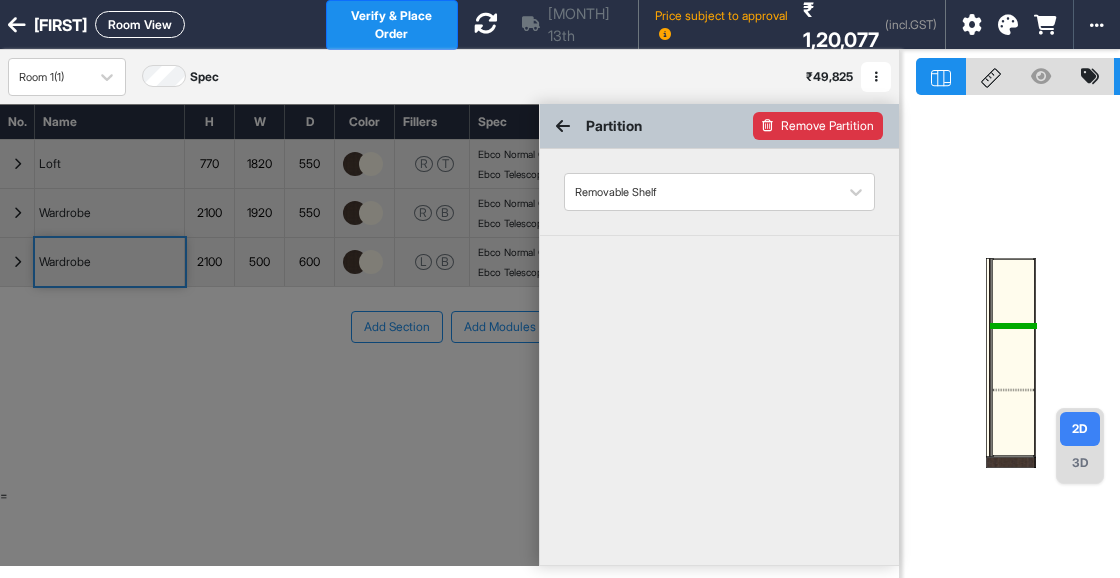 click on "Remove Partition" at bounding box center [818, 126] 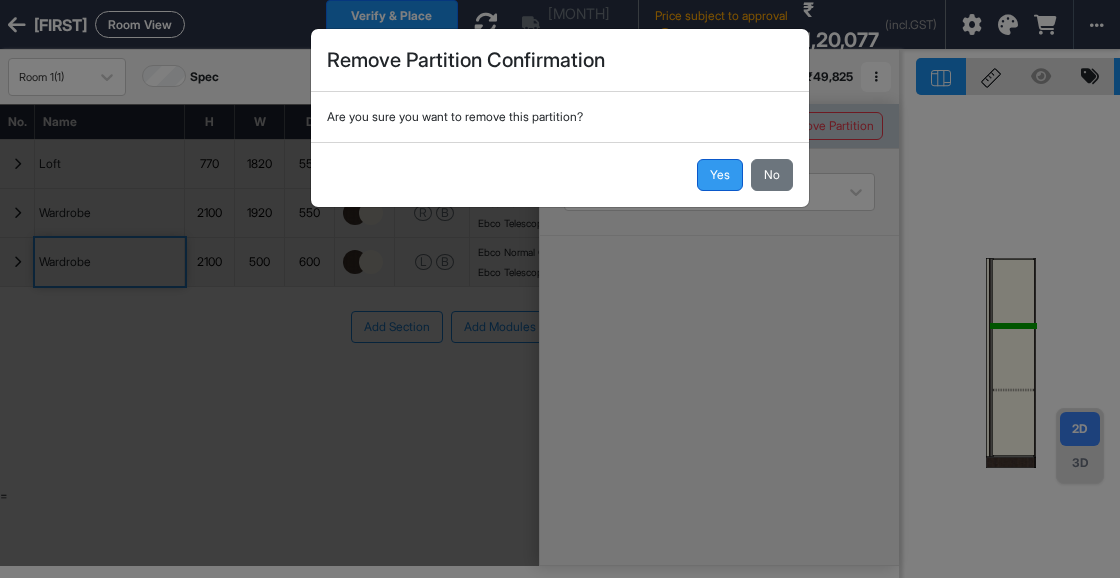 click on "Yes" at bounding box center [720, 175] 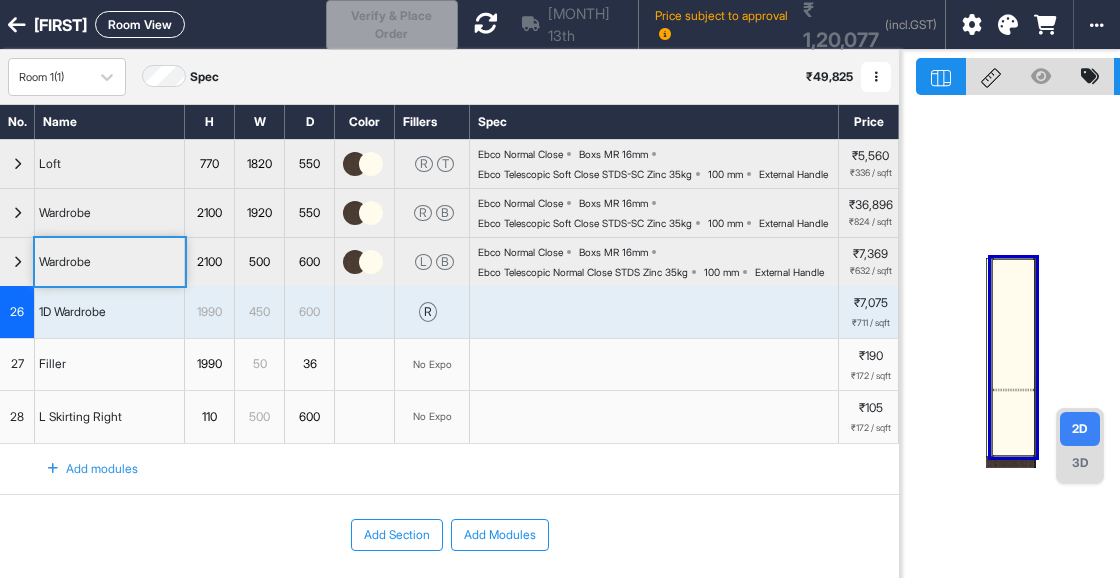 click at bounding box center [1013, 390] 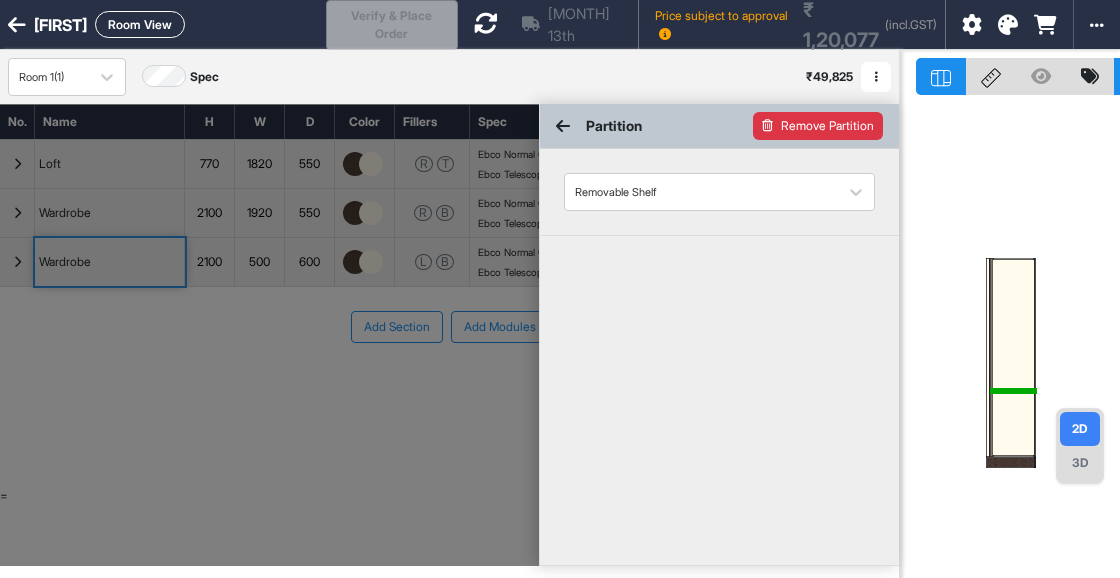 click on "Remove Partition" at bounding box center [818, 126] 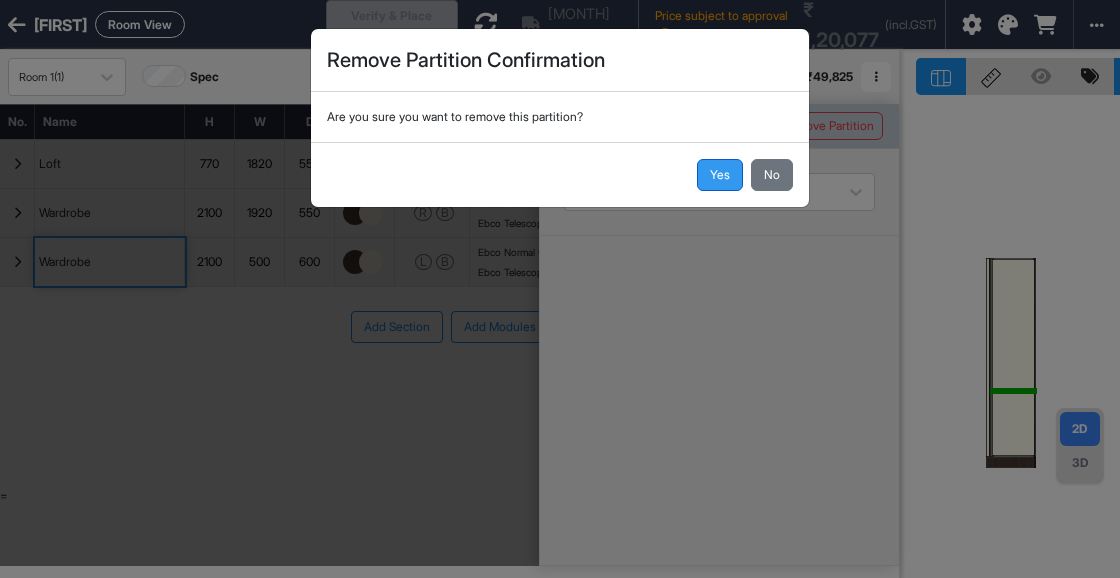 click on "Yes" at bounding box center [720, 175] 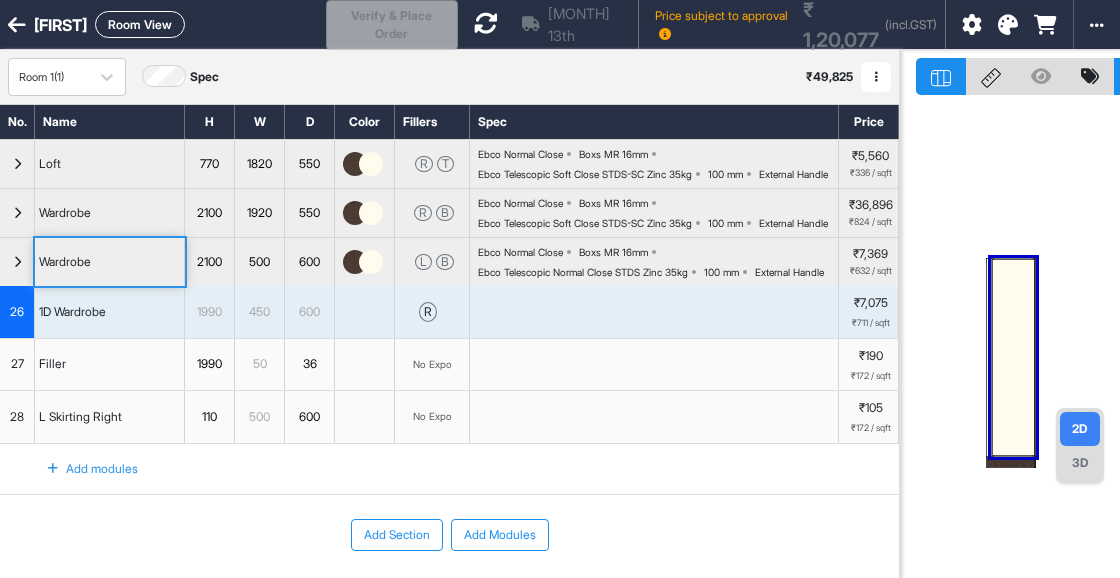 click at bounding box center (1013, 357) 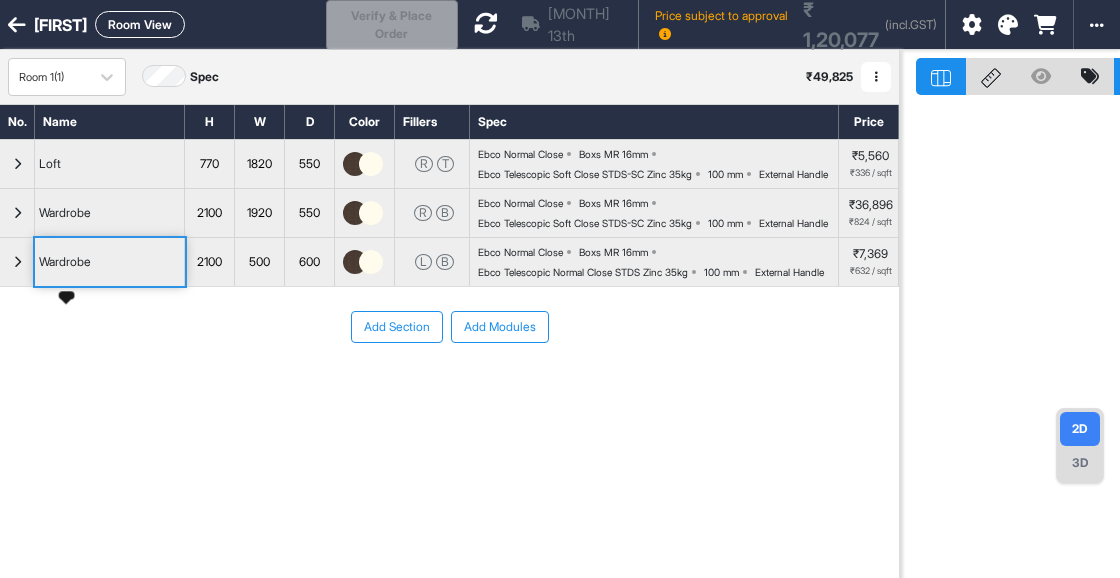 click on "Wardrobe" at bounding box center (65, 262) 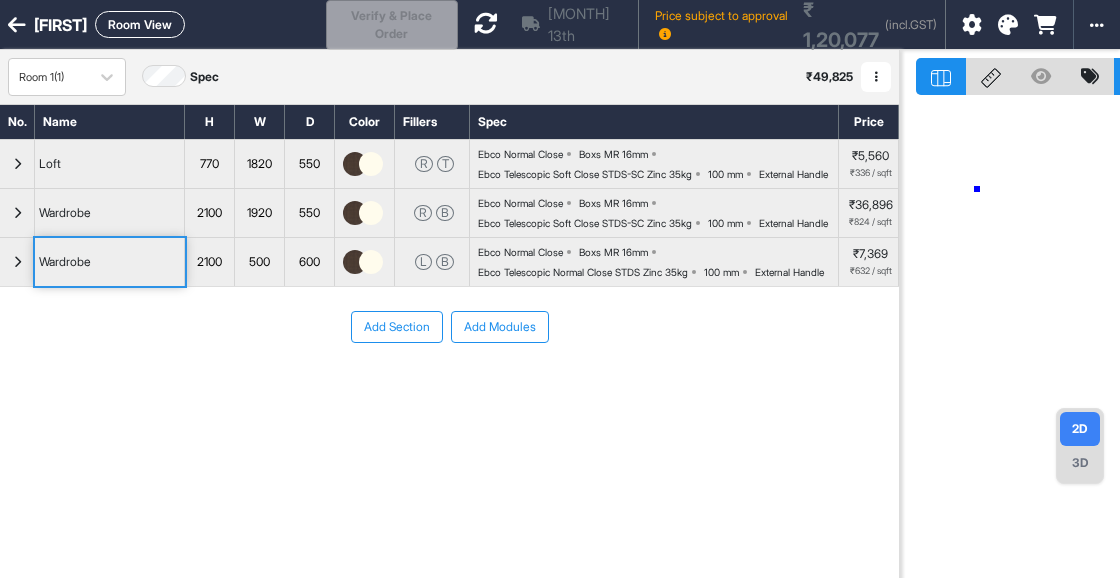 click at bounding box center (1010, 339) 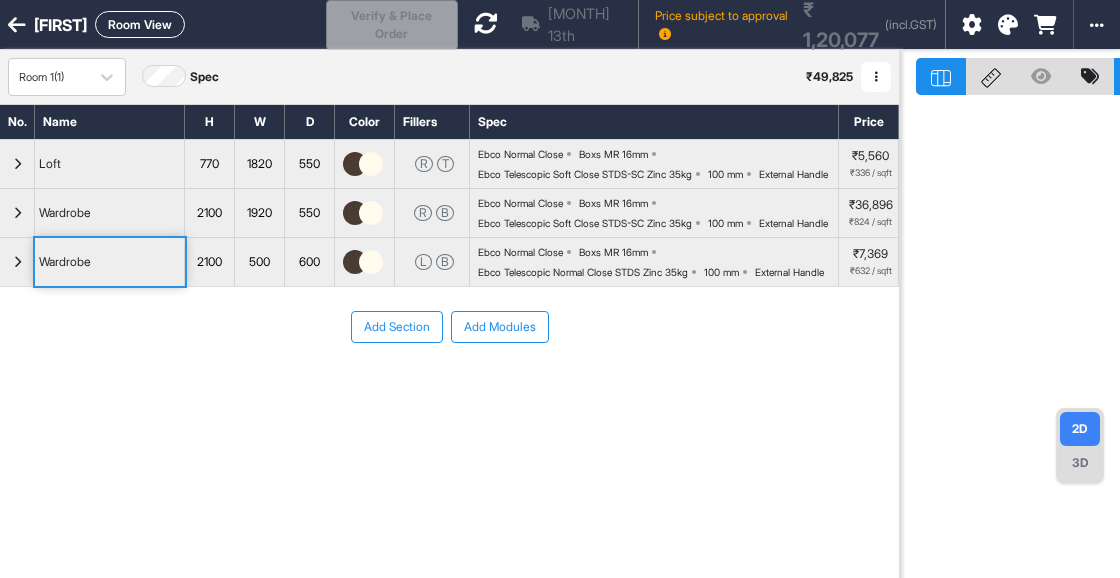 click on "Wardrobe" at bounding box center [110, 262] 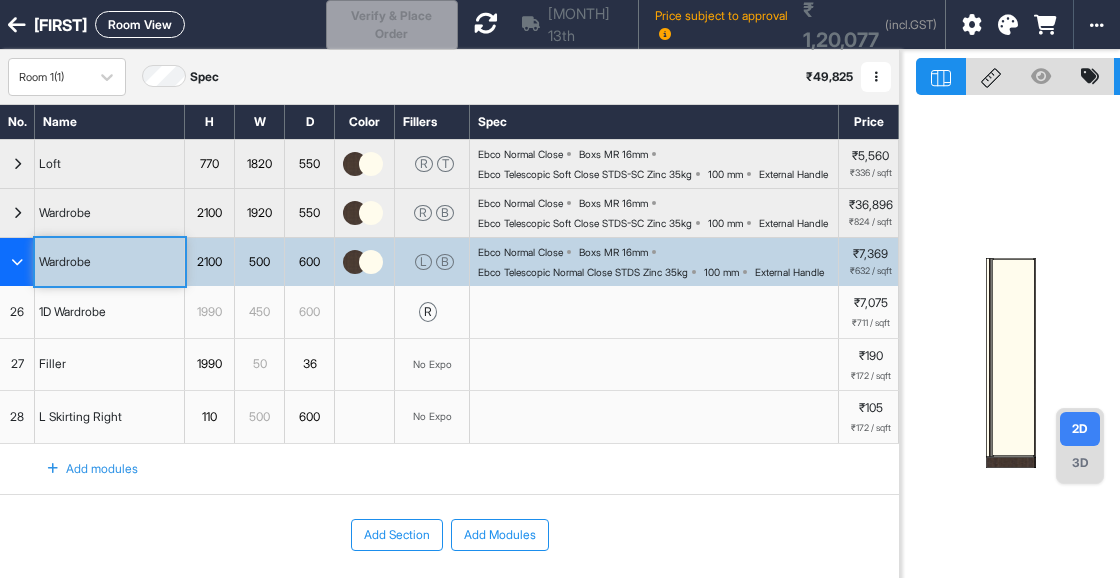 click on "Add modules" at bounding box center (81, 469) 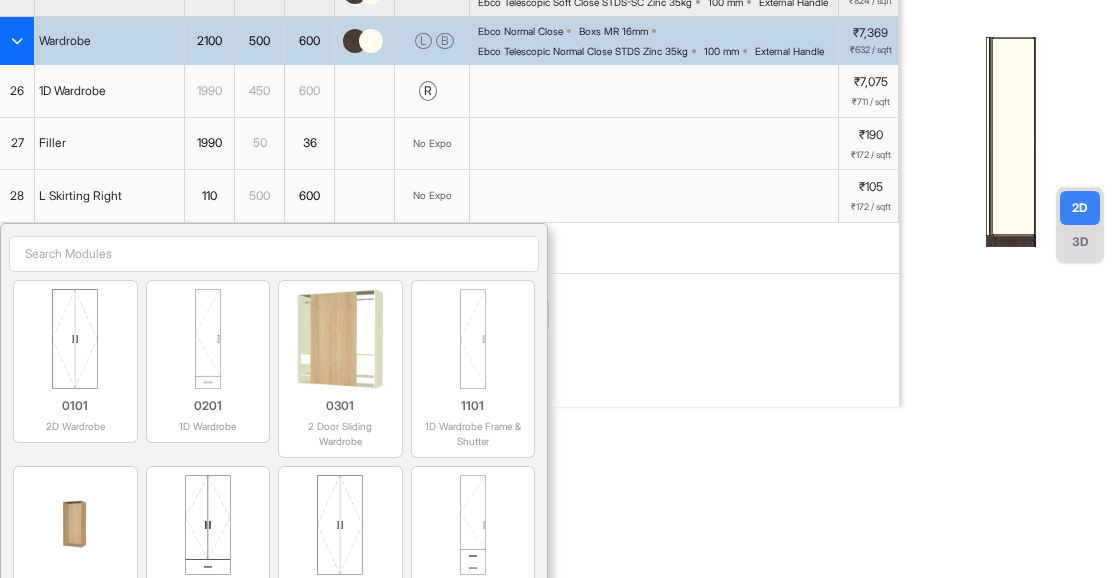 scroll, scrollTop: 222, scrollLeft: 0, axis: vertical 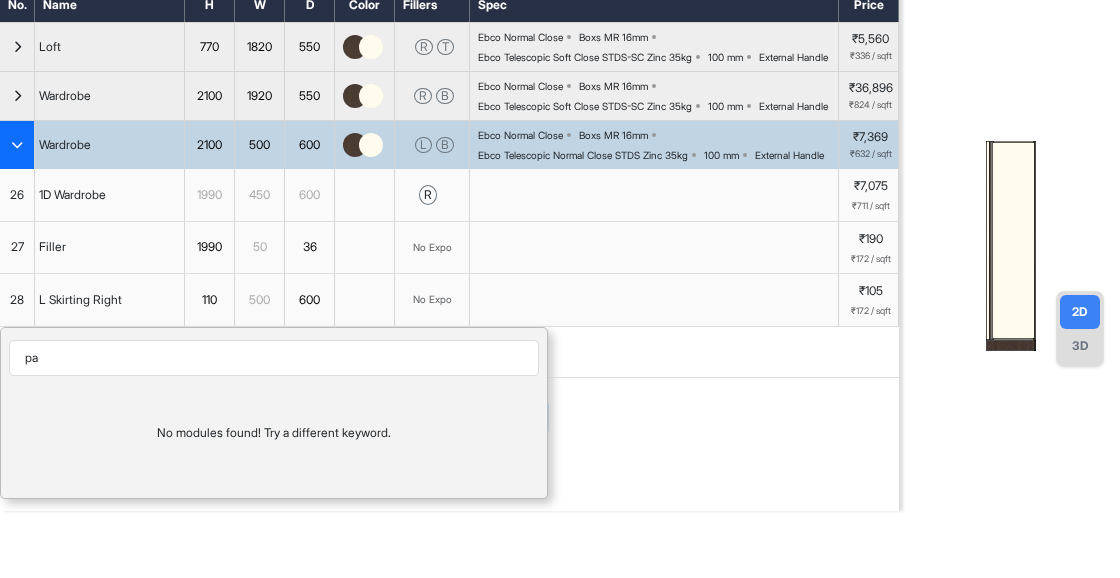 type on "p" 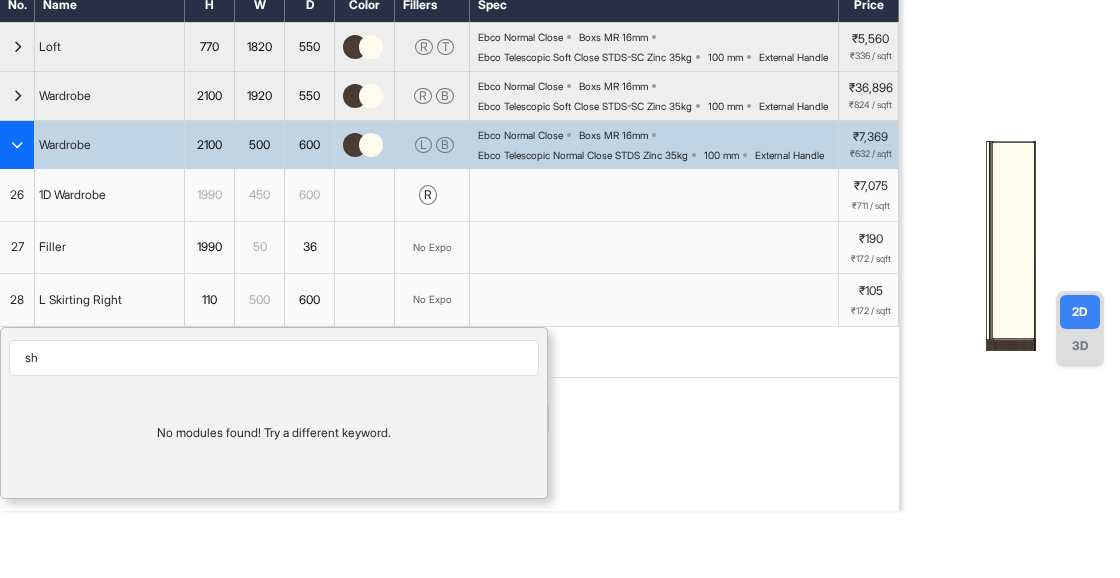 type on "s" 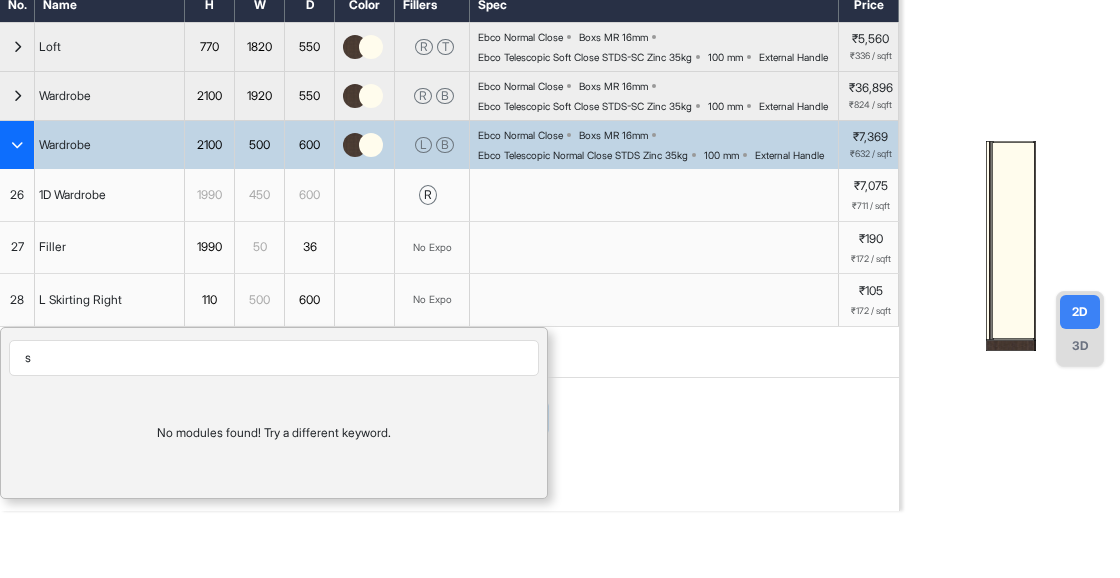 type 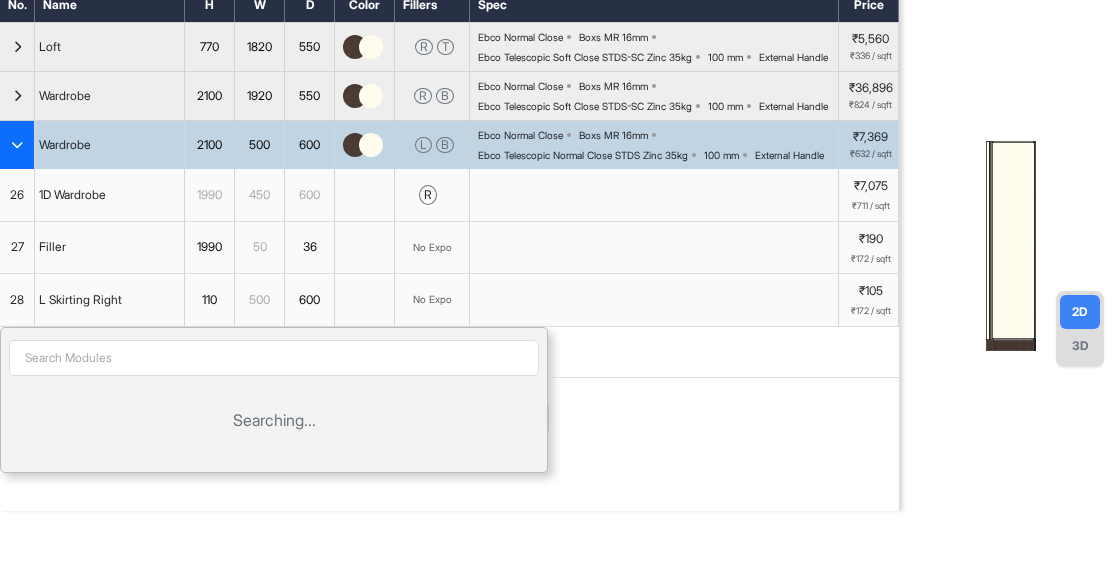 scroll, scrollTop: 222, scrollLeft: 0, axis: vertical 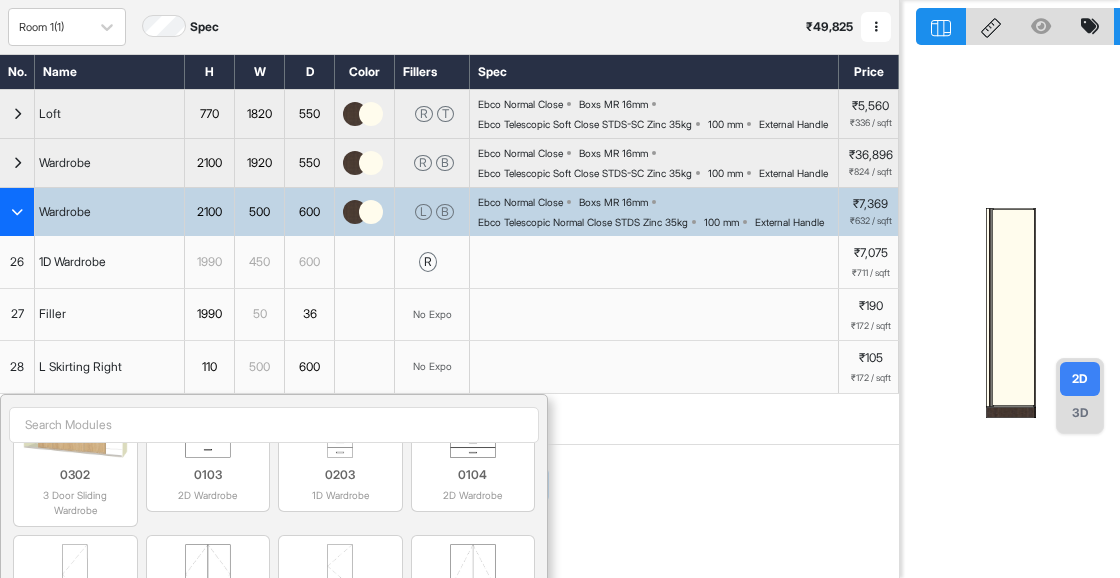 click at bounding box center (1010, 289) 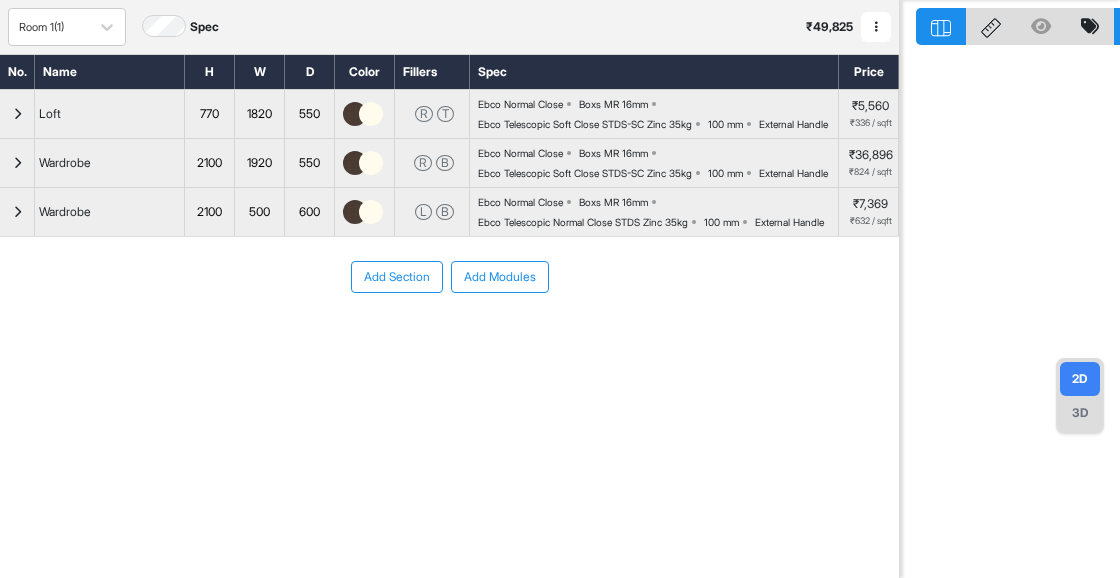 click on "Add Section" at bounding box center (397, 277) 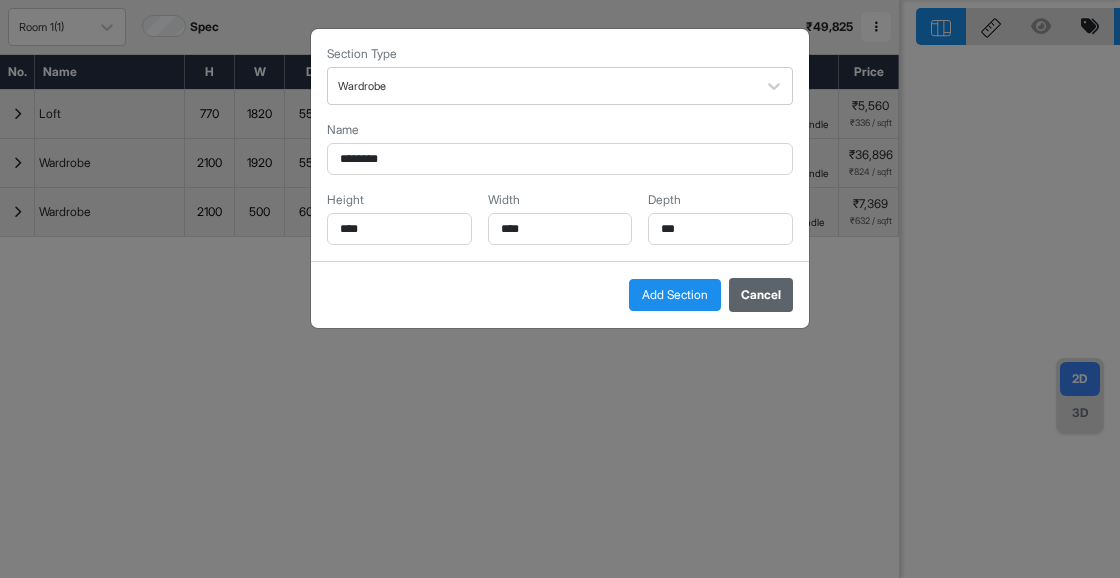click on "Cancel" at bounding box center [761, 295] 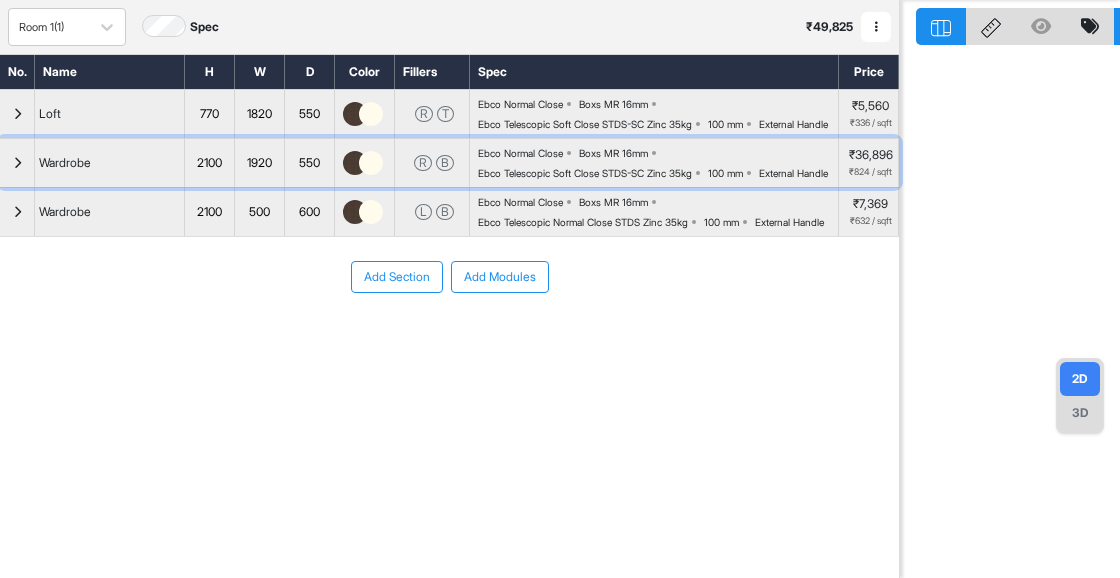 click on "Wardrobe" at bounding box center (110, 163) 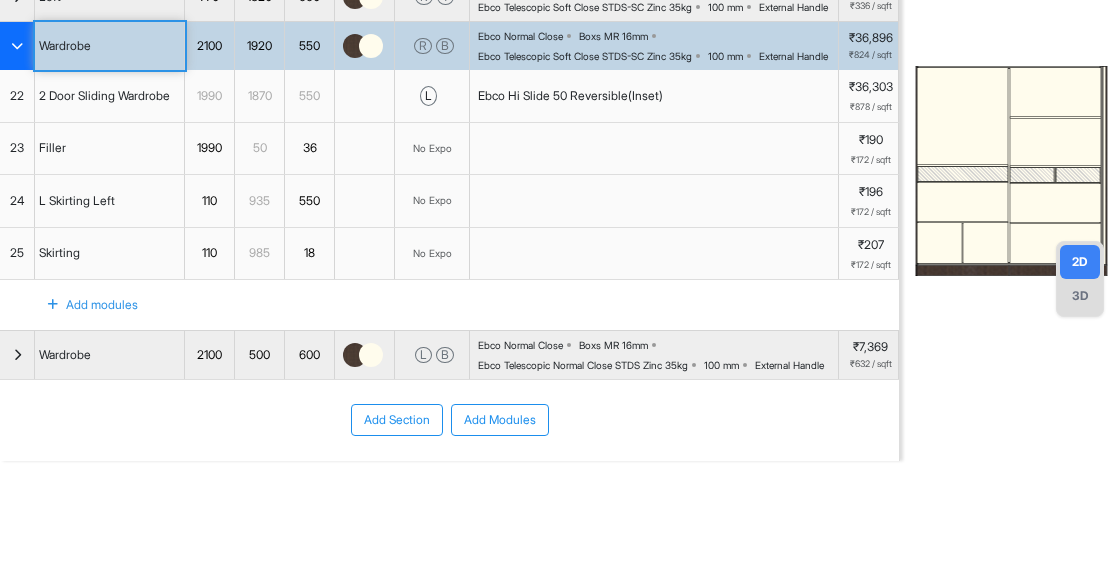 scroll, scrollTop: 168, scrollLeft: 0, axis: vertical 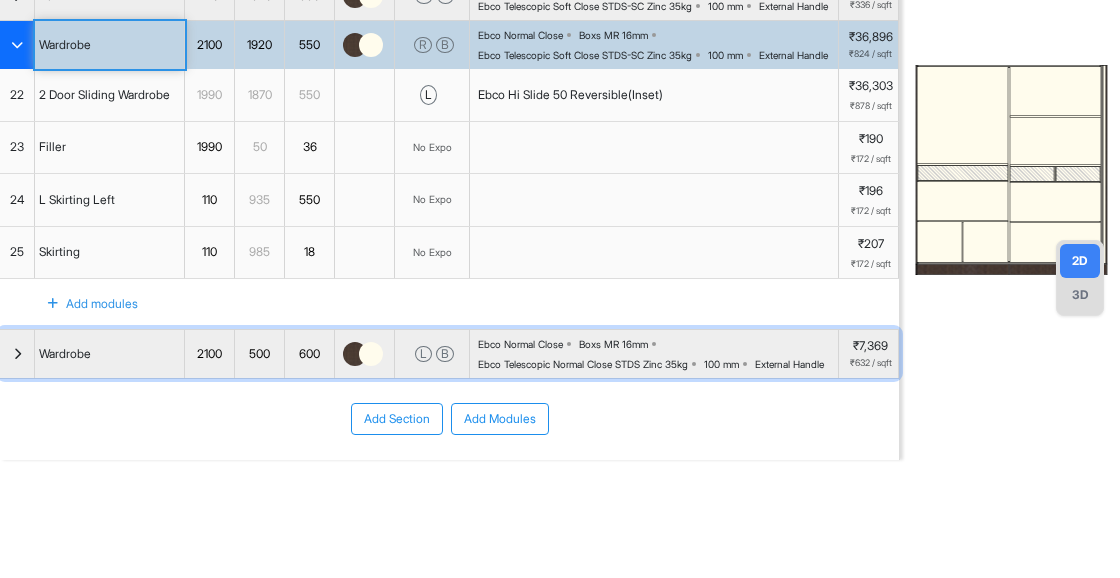 click on "Wardrobe" at bounding box center (110, 354) 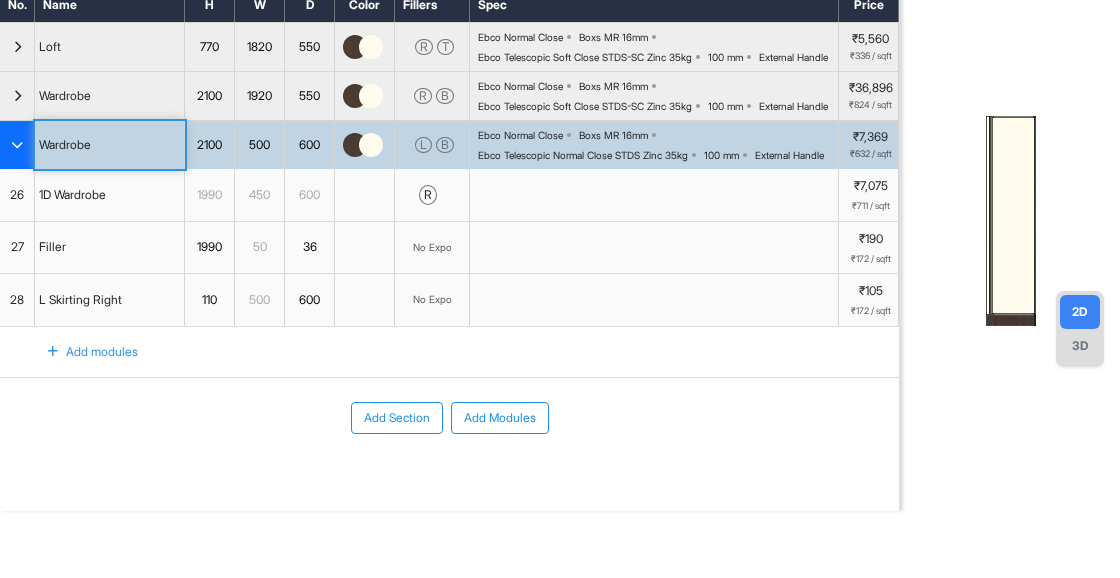 click on "Add modules" at bounding box center [81, 352] 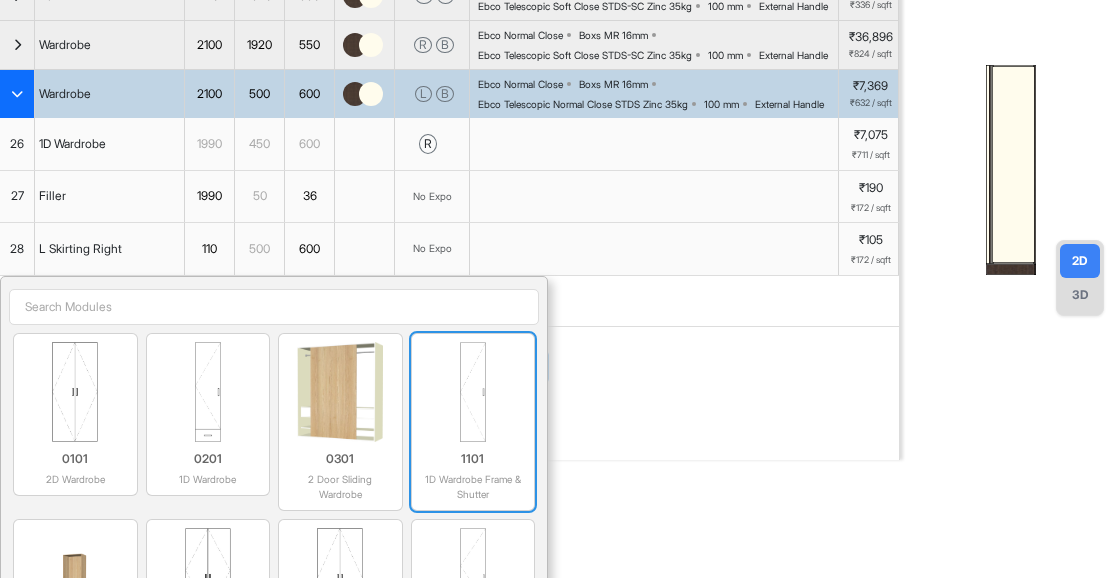 click at bounding box center (473, 392) 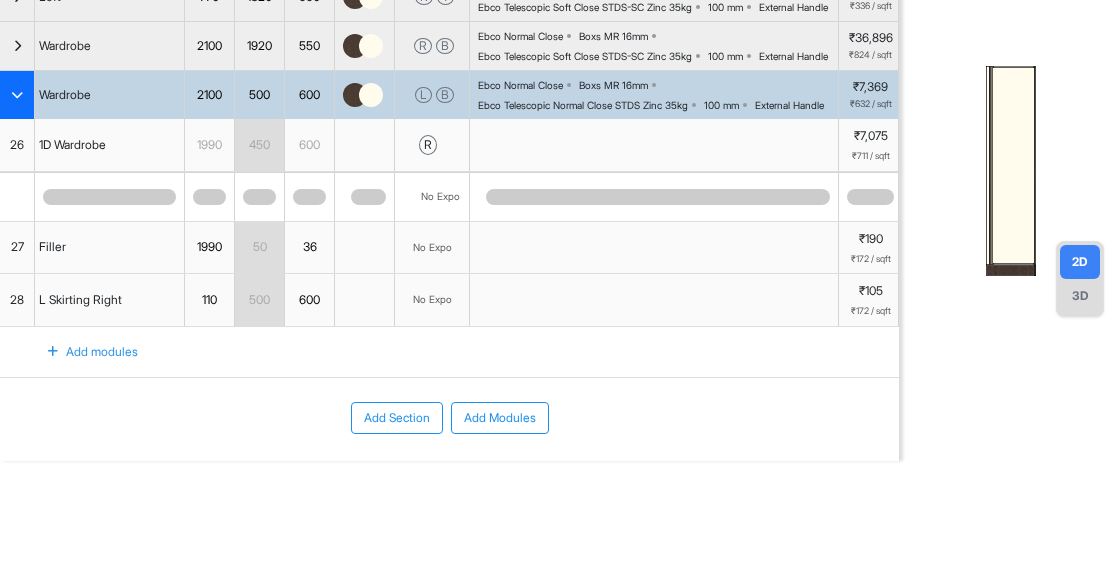 click on "Add Section Add Modules" at bounding box center [449, 478] 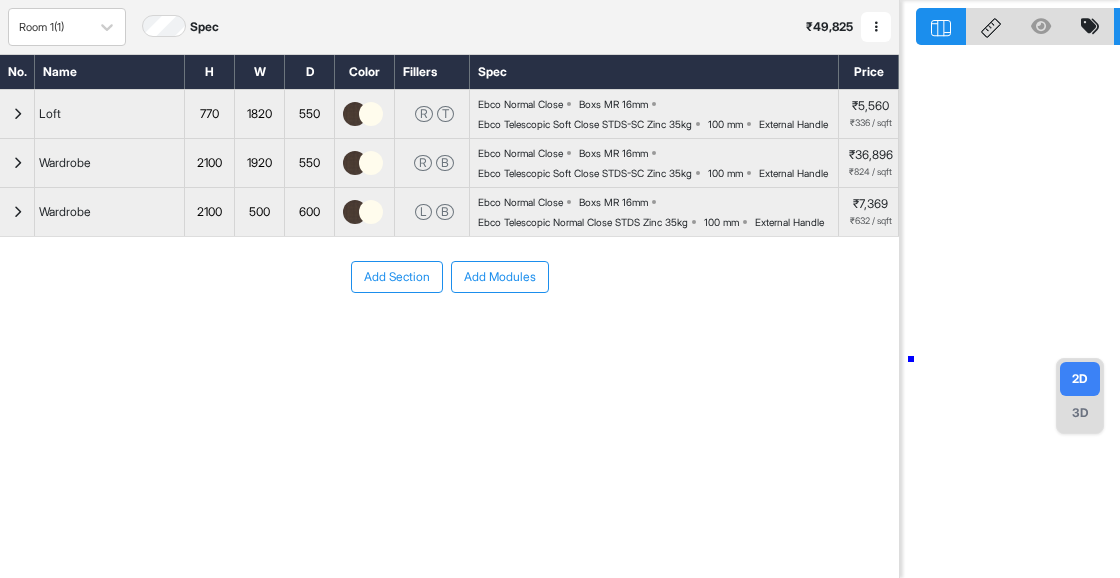 click at bounding box center (1010, 289) 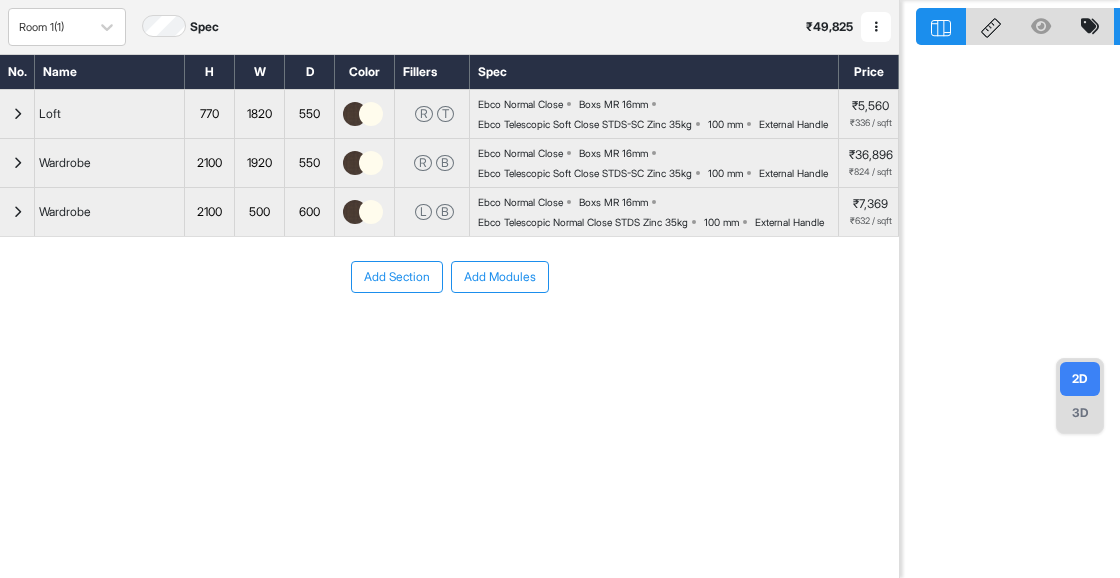 click at bounding box center (17, 212) 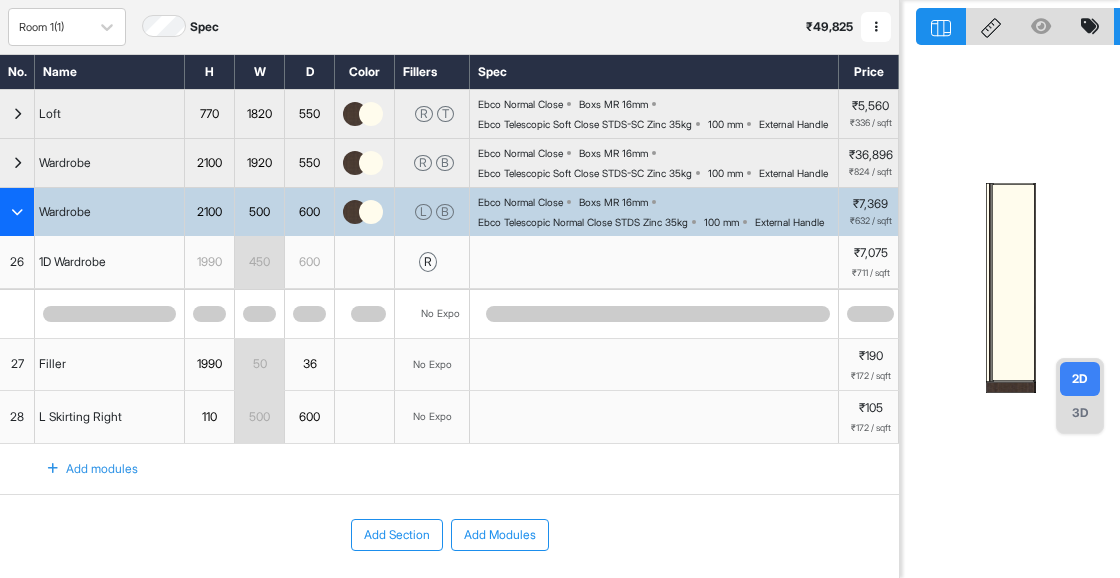 click at bounding box center (17, 314) 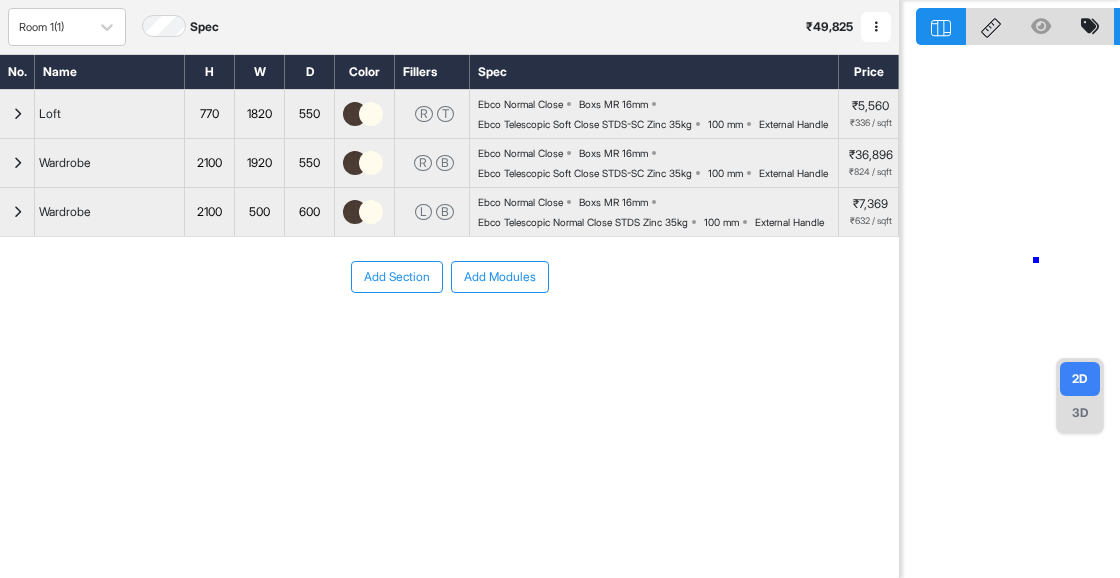 click at bounding box center [1010, 289] 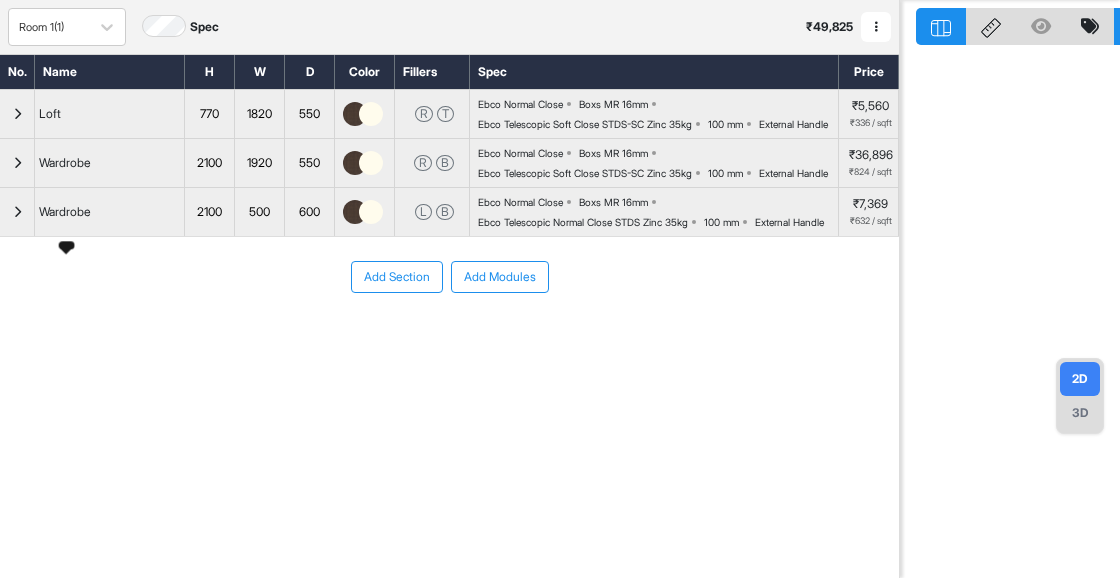 click on "Wardrobe" at bounding box center [65, 212] 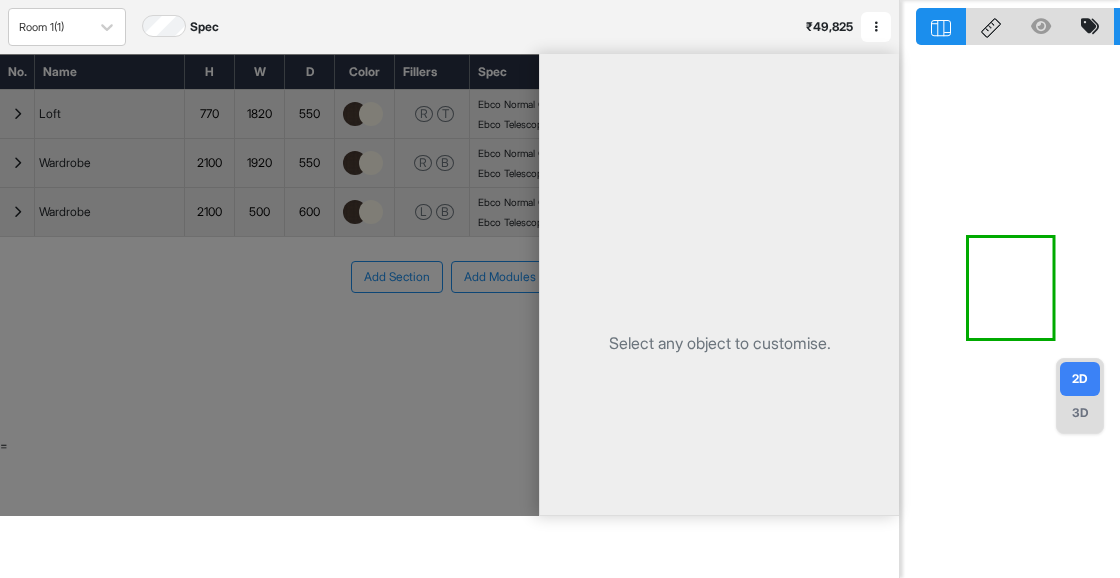 click at bounding box center [269, 285] 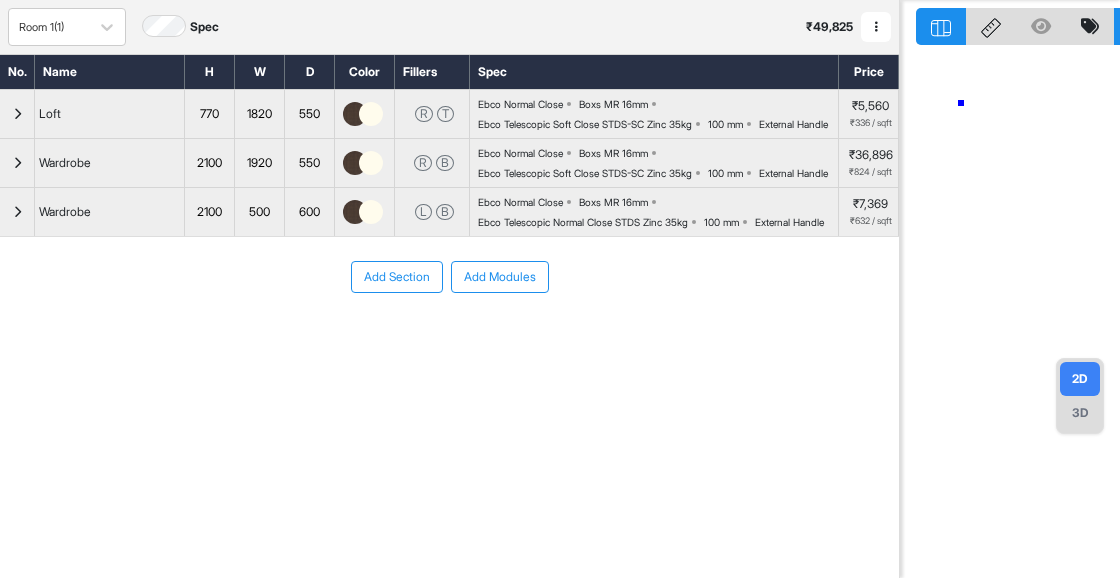 click at bounding box center [1010, 289] 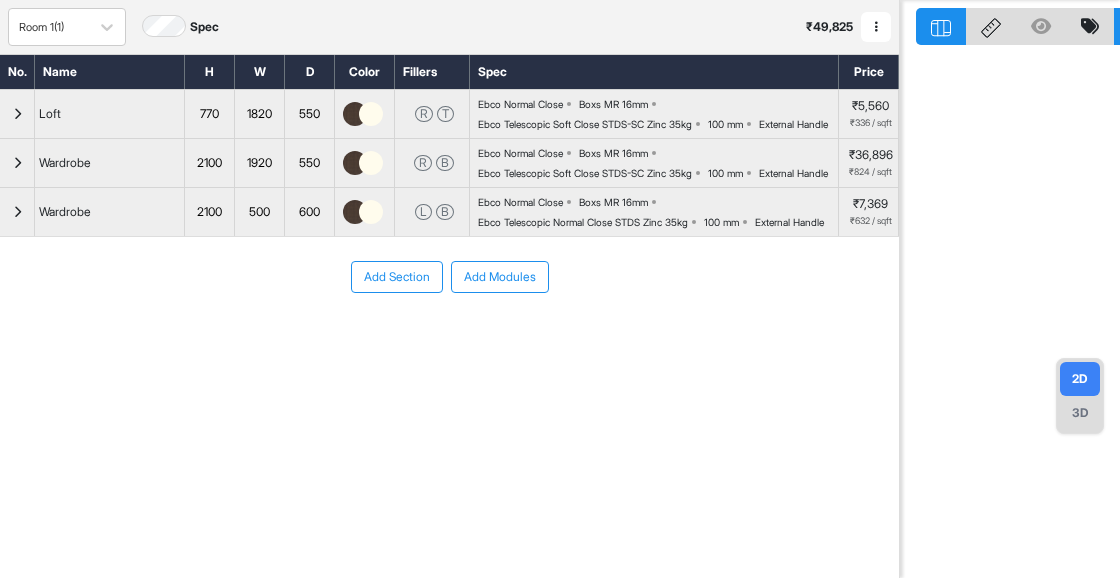 click on "Wardrobe" at bounding box center [65, 212] 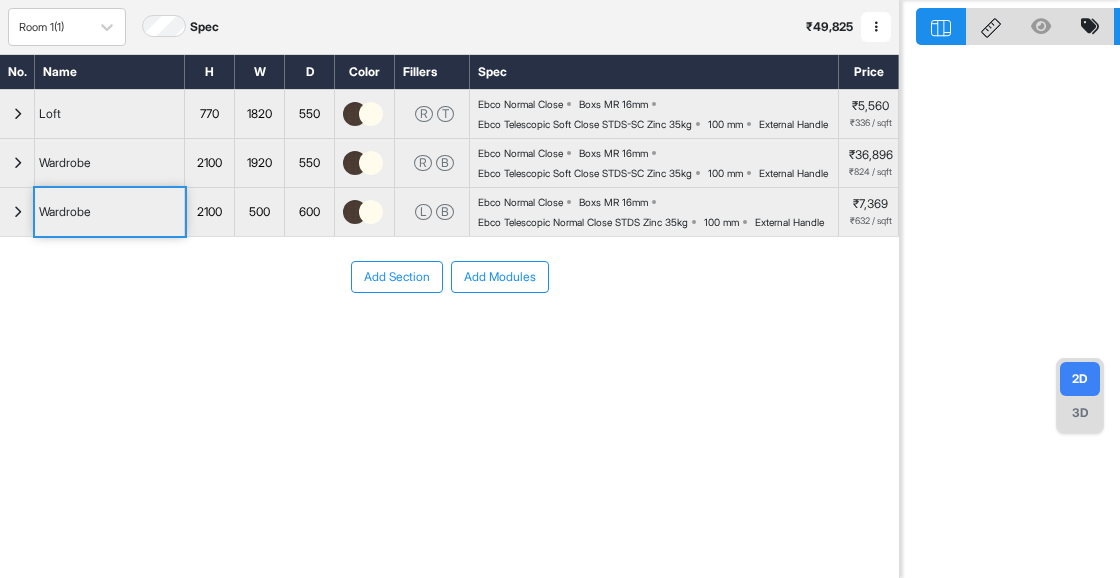 click on "Wardrobe" at bounding box center [110, 212] 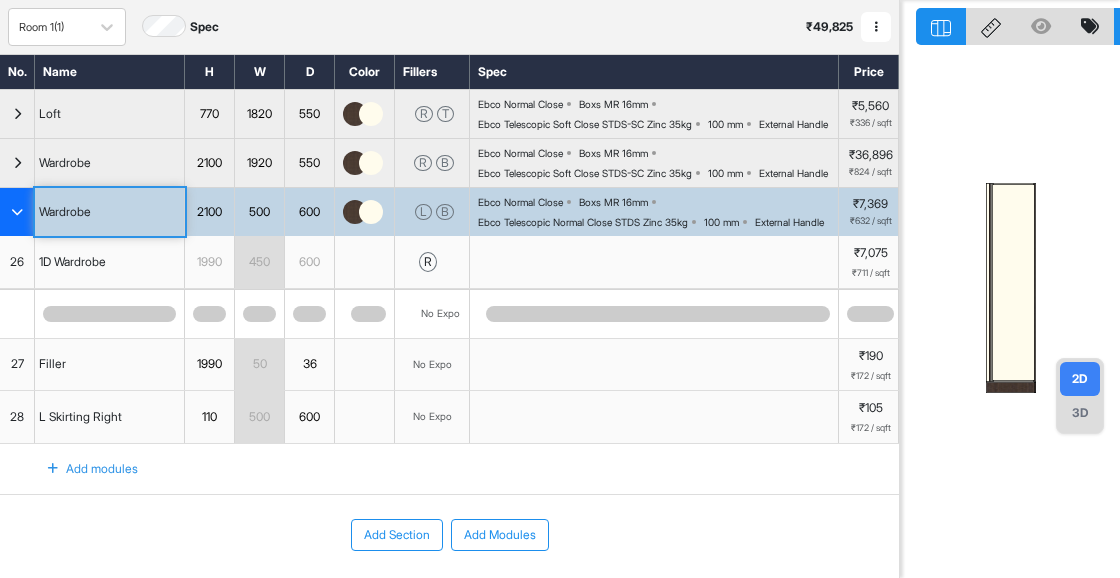 click on "1D Wardrobe" at bounding box center [72, 262] 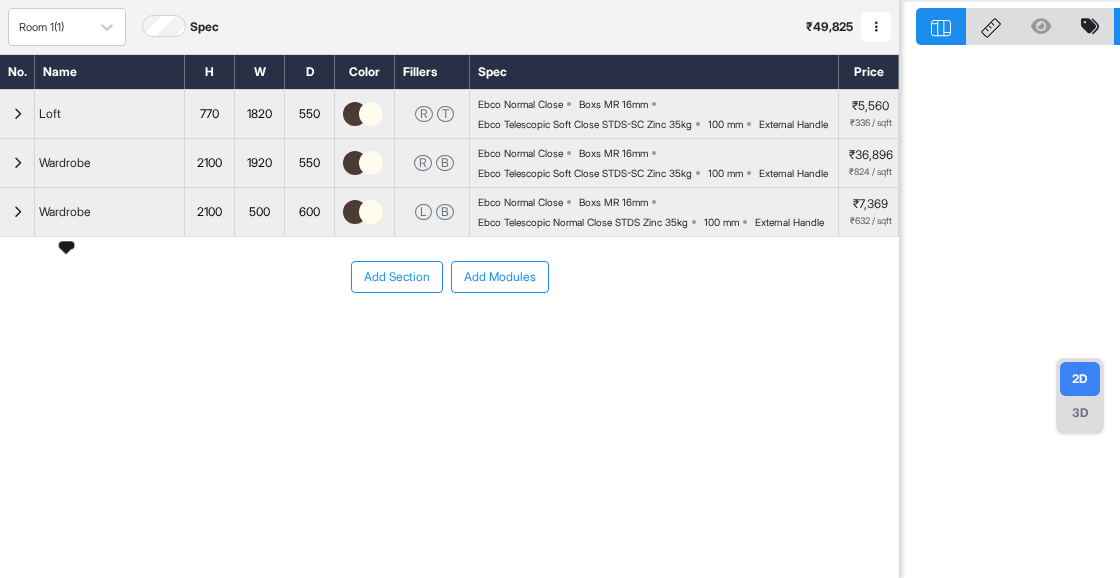 click on "Wardrobe" at bounding box center [65, 212] 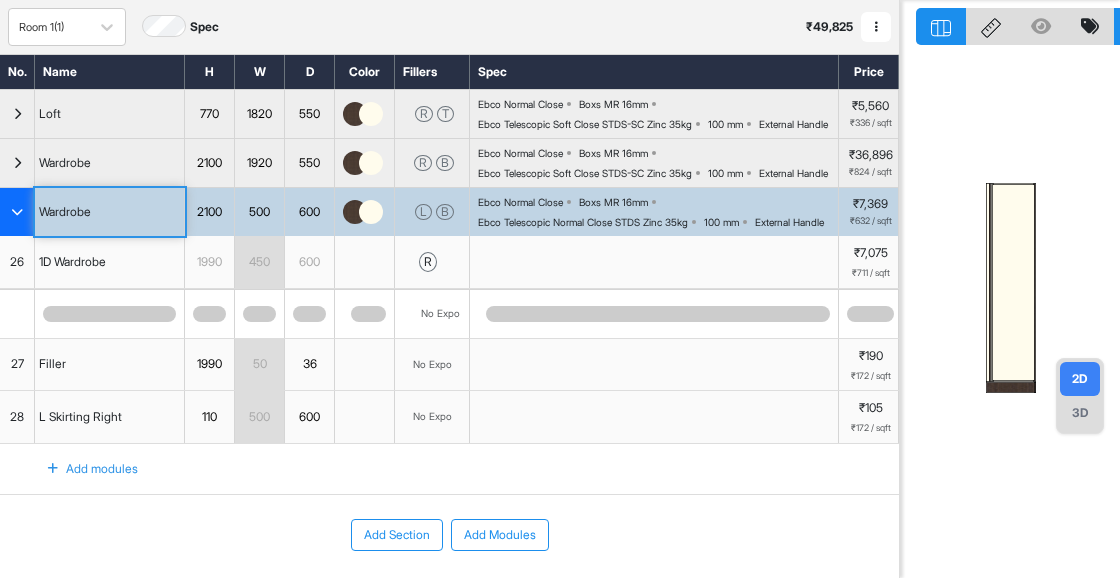 click on "1D Wardrobe" at bounding box center [72, 262] 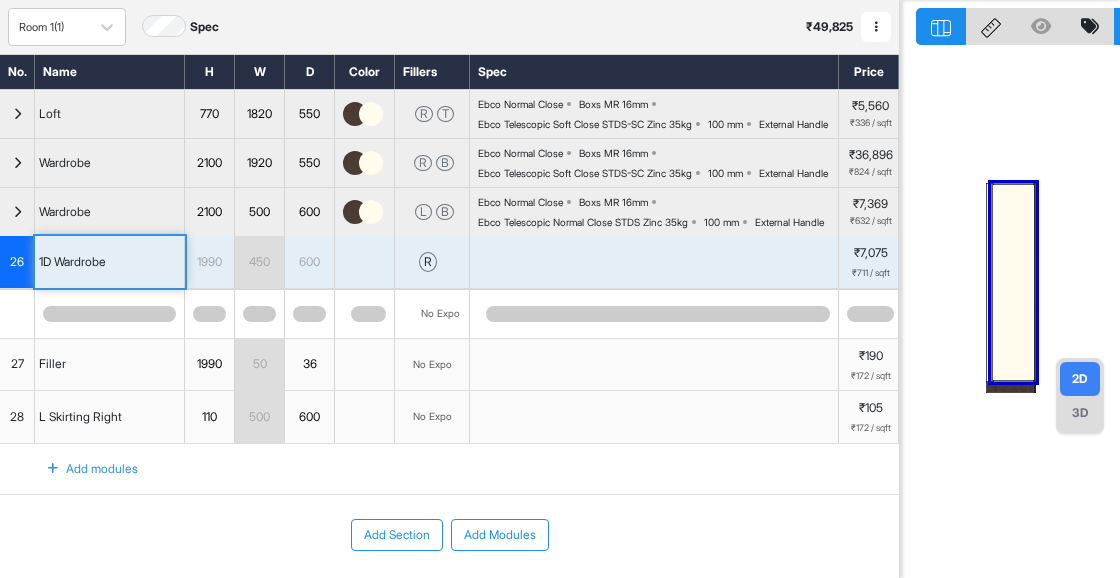 click on "1D Wardrobe" at bounding box center (110, 262) 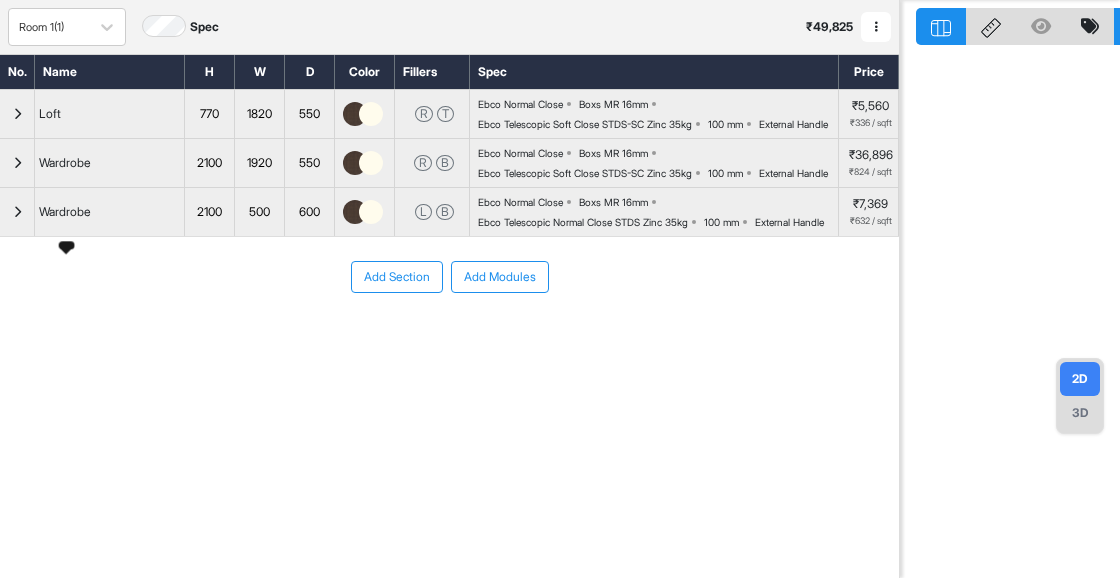 click on "Wardrobe" at bounding box center (65, 212) 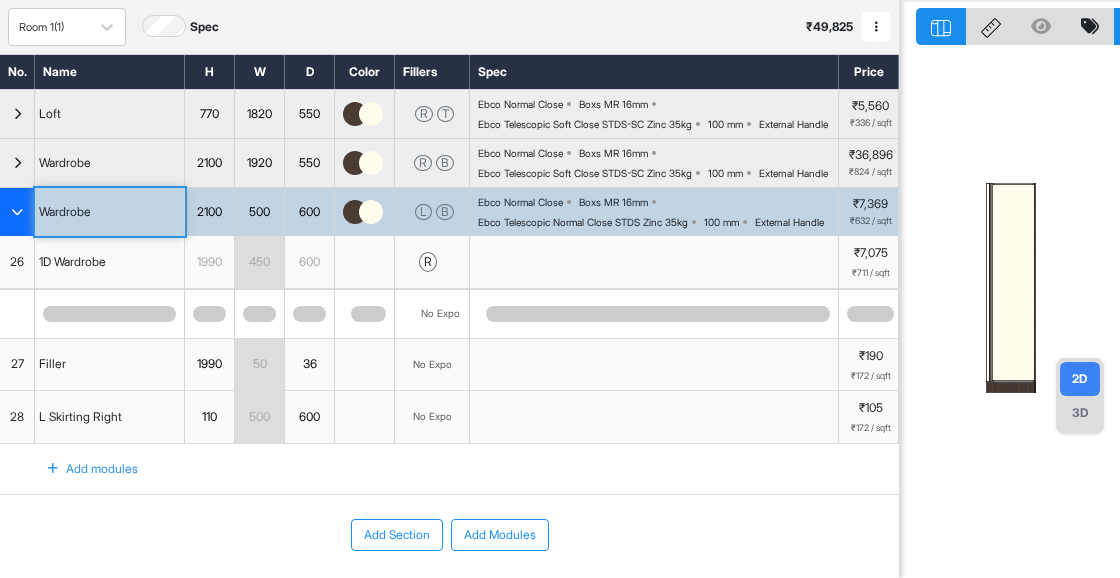 click at bounding box center (1013, 282) 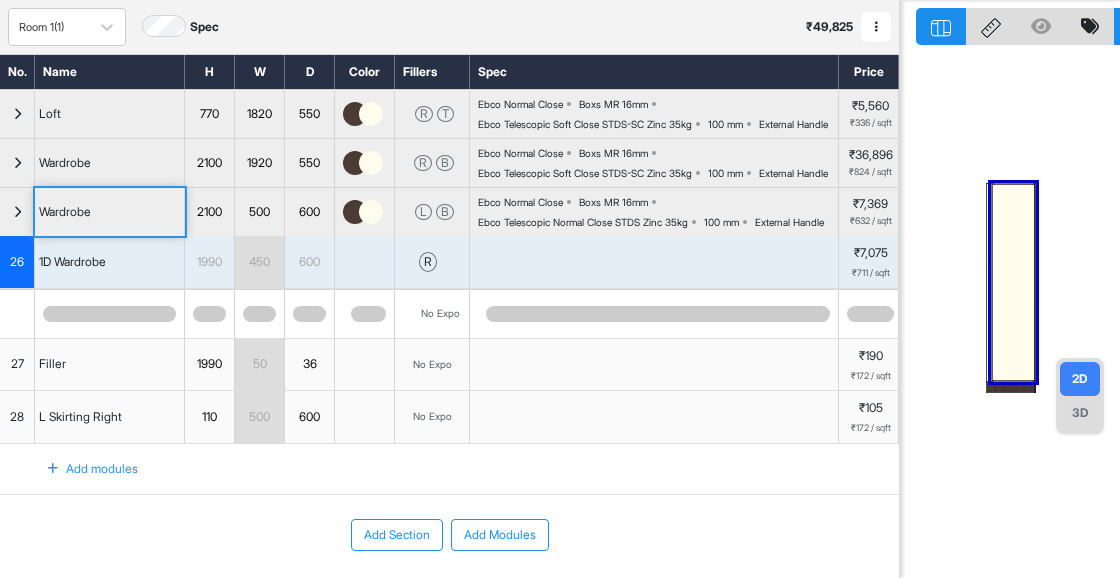click at bounding box center (1013, 282) 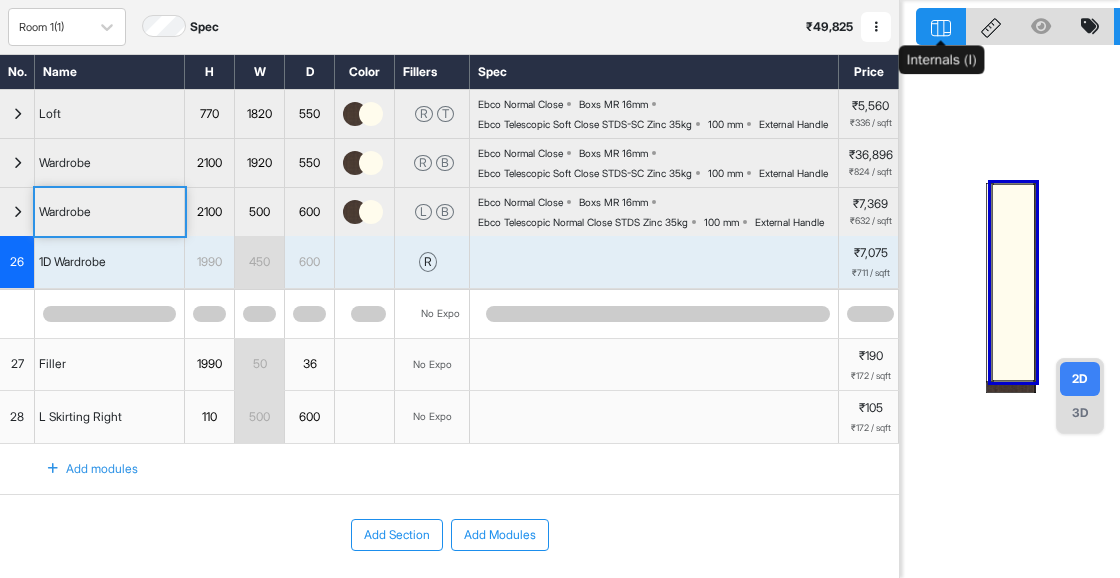 click at bounding box center [941, 26] 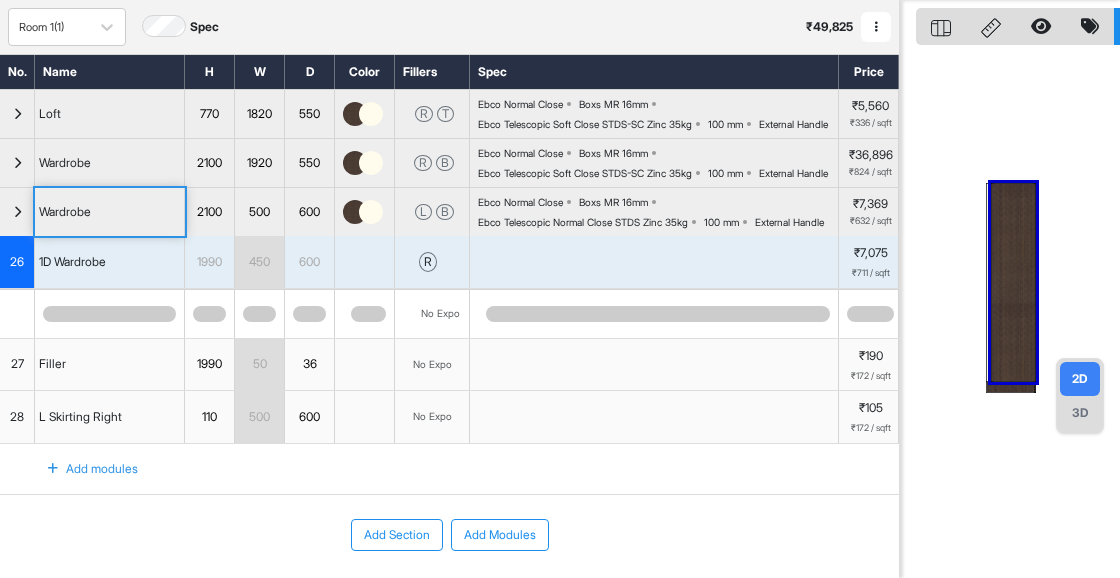 click at bounding box center [1013, 282] 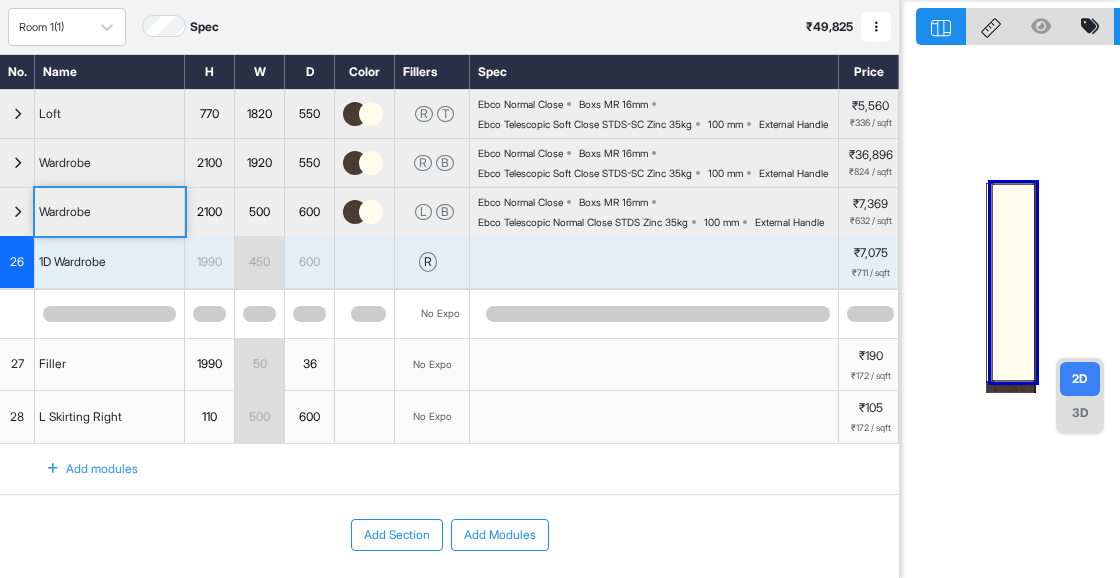 click on "Add modules" at bounding box center (81, 469) 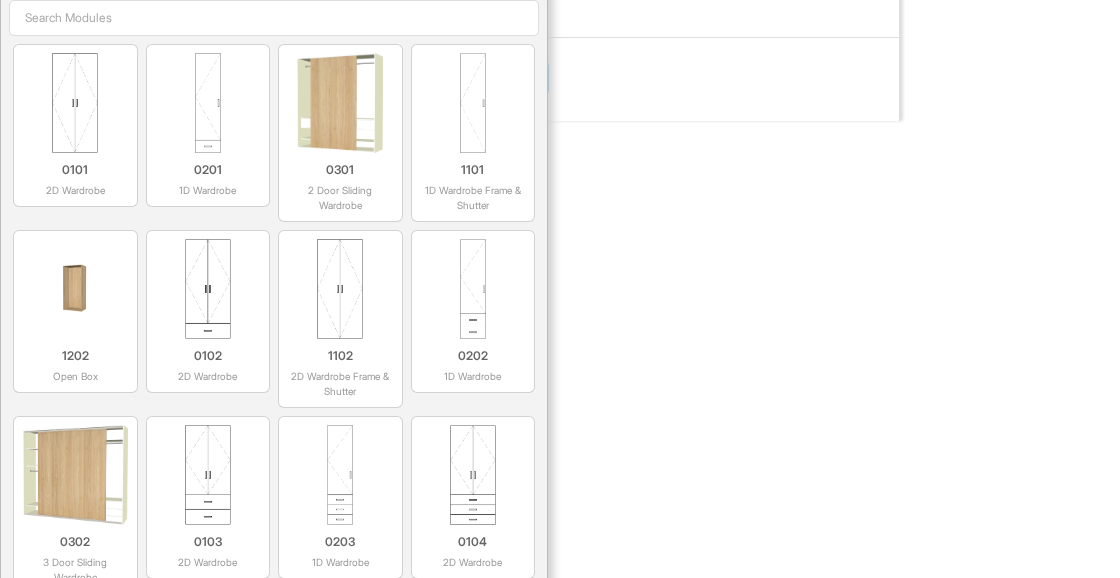 scroll, scrollTop: 516, scrollLeft: 0, axis: vertical 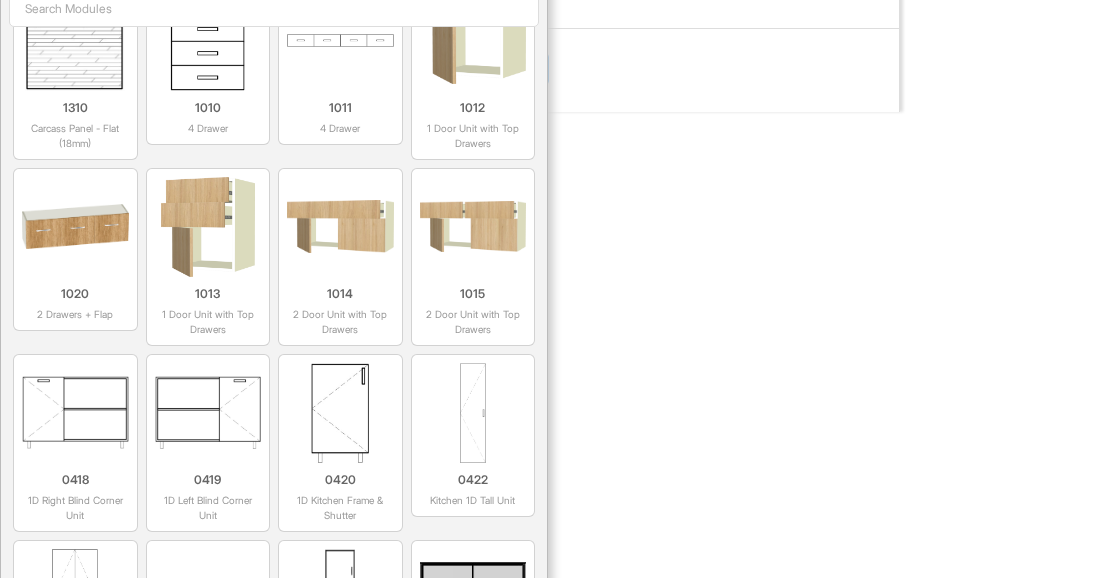 click on "1020 2 Drawers + Flap" at bounding box center [75, 257] 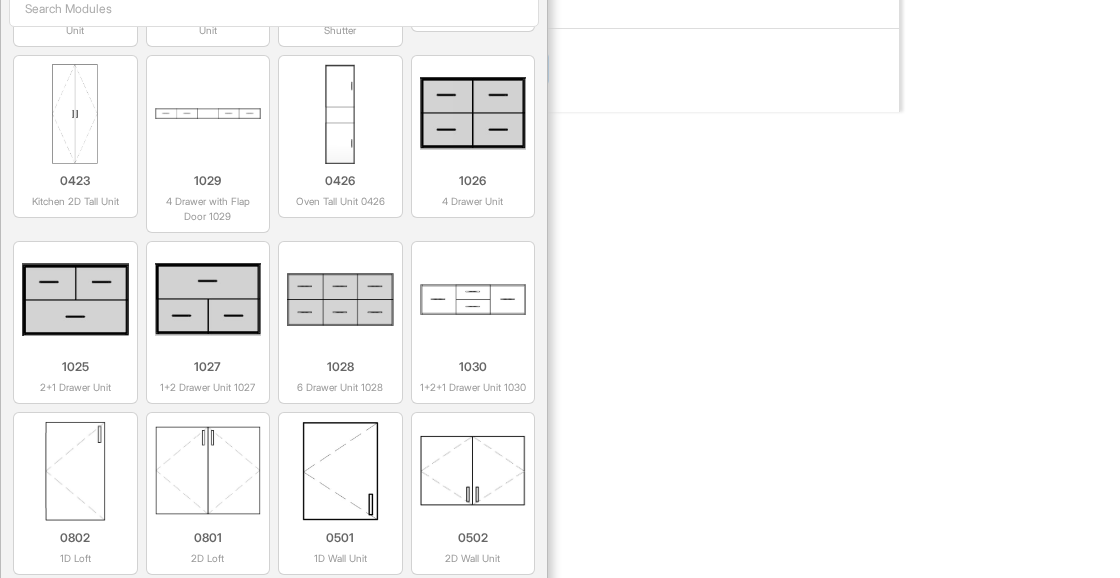 scroll, scrollTop: 4189, scrollLeft: 0, axis: vertical 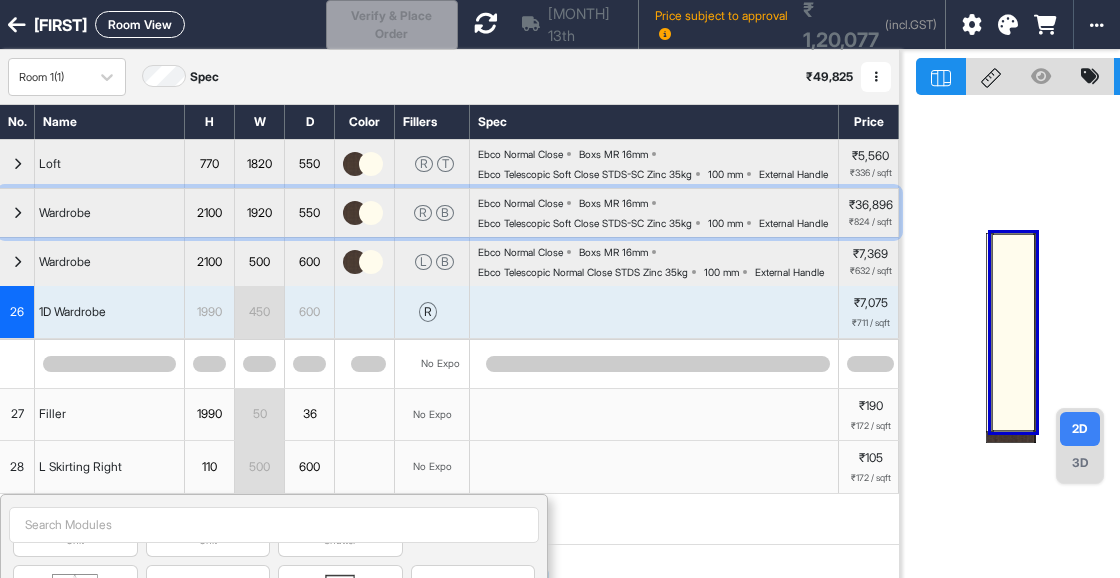 click on "Wardrobe" at bounding box center (110, 213) 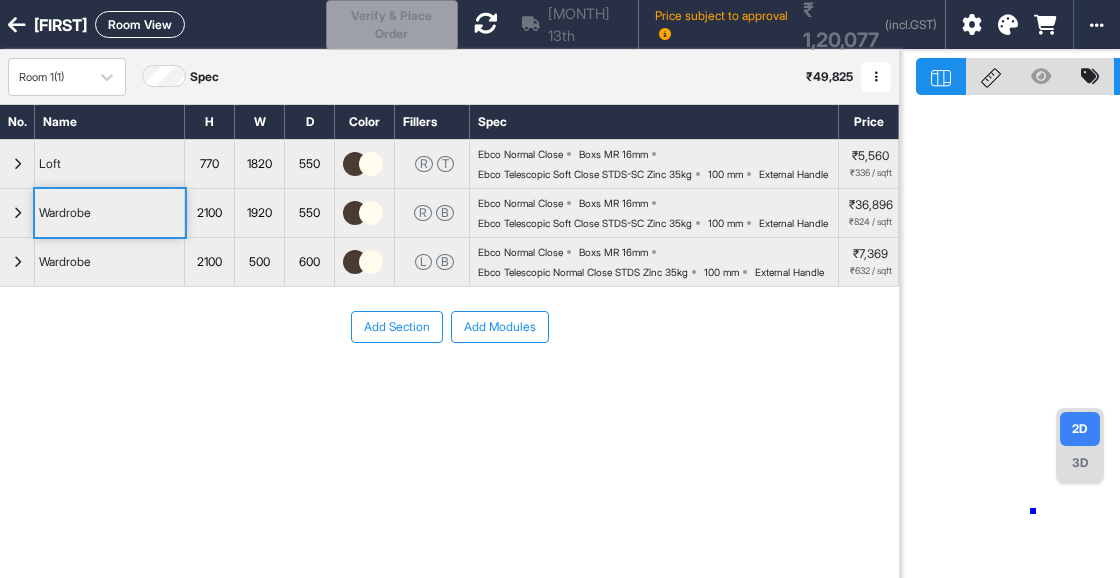 click at bounding box center (1010, 339) 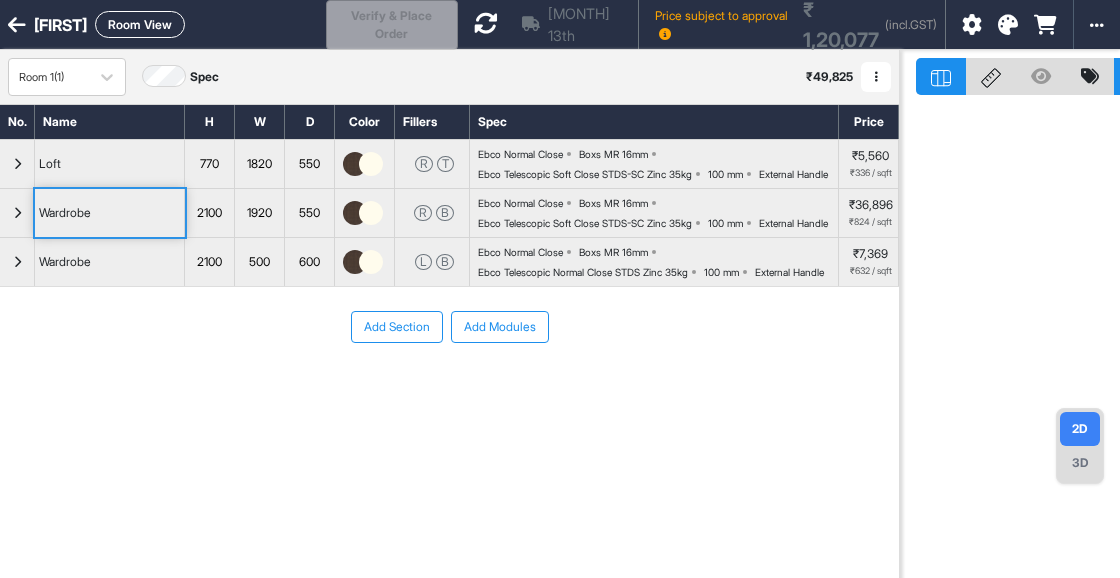click at bounding box center (17, 213) 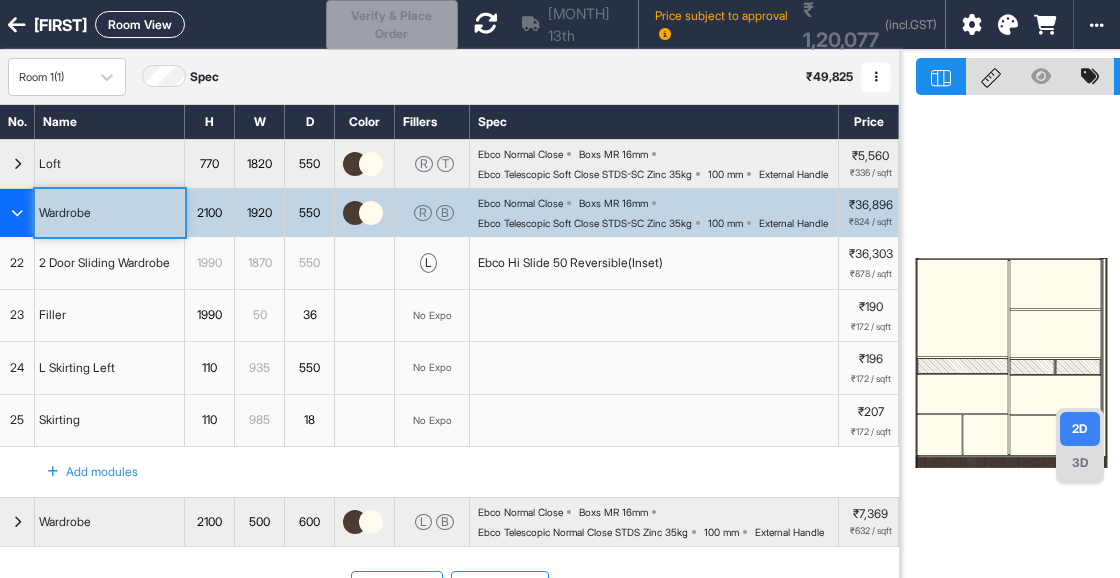 click at bounding box center (17, 25) 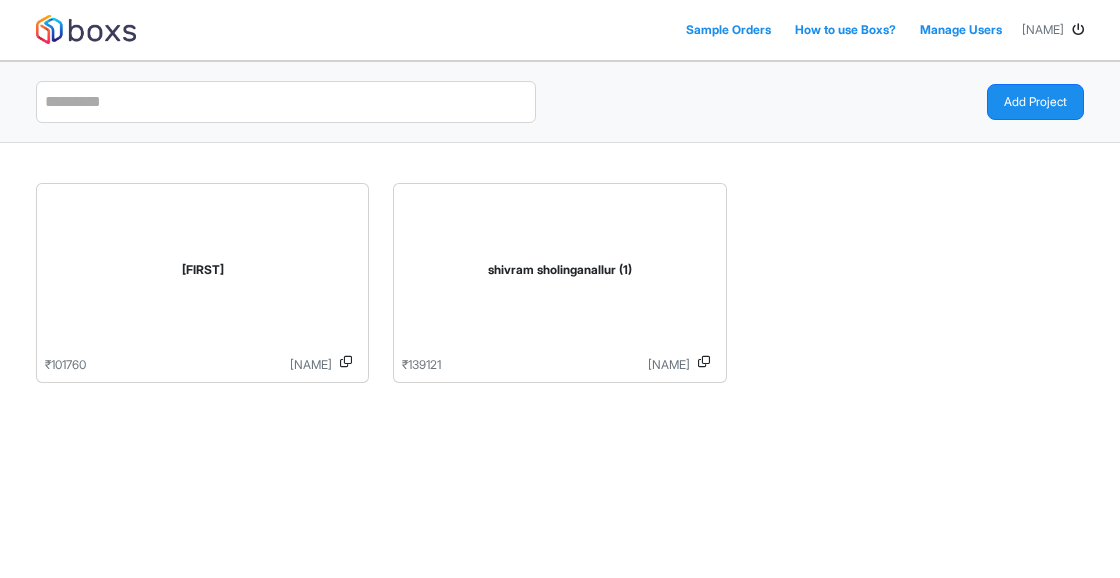 click on "Sample Orders How to use Boxs? Manage Users Shivram Add Project Harish ₹ [AMOUNT] Shivram shivram sholinganallur (1) ₹ [AMOUNT] Shivram" at bounding box center (560, 289) 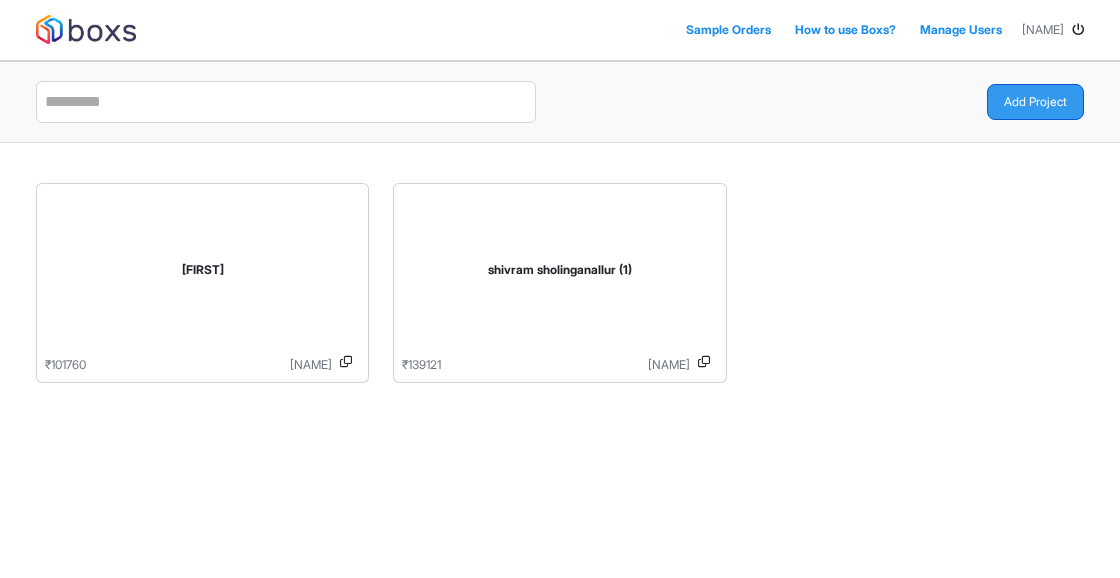 click on "Add Project" at bounding box center (1035, 102) 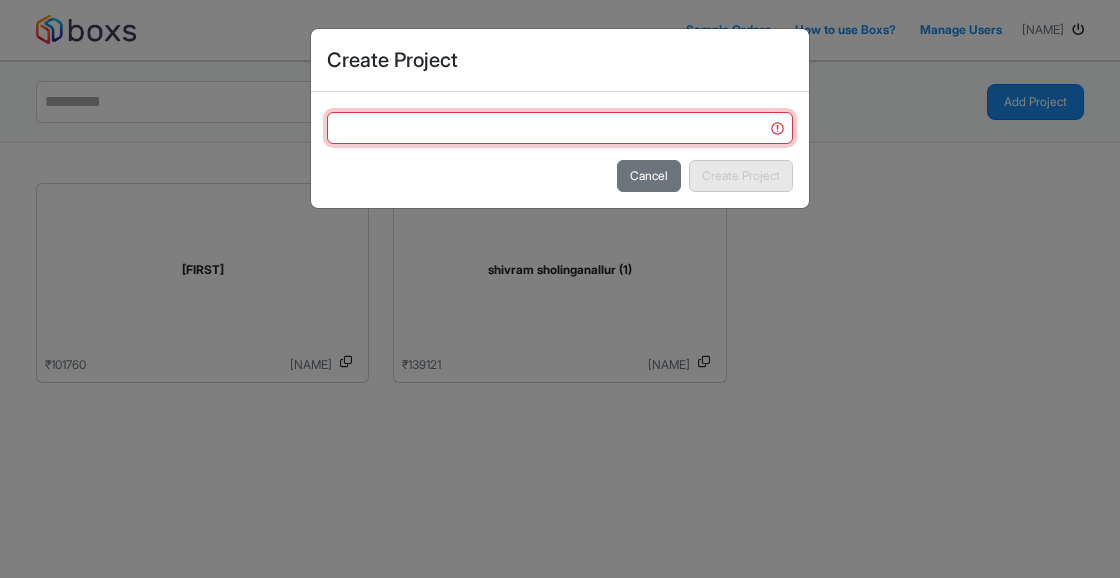 click at bounding box center (560, 128) 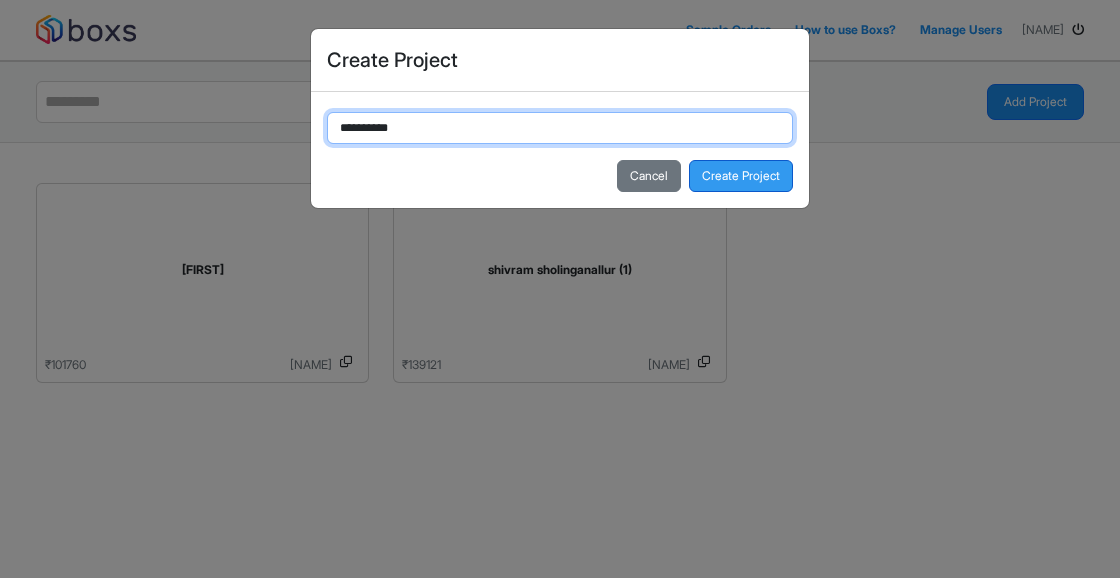 type on "**********" 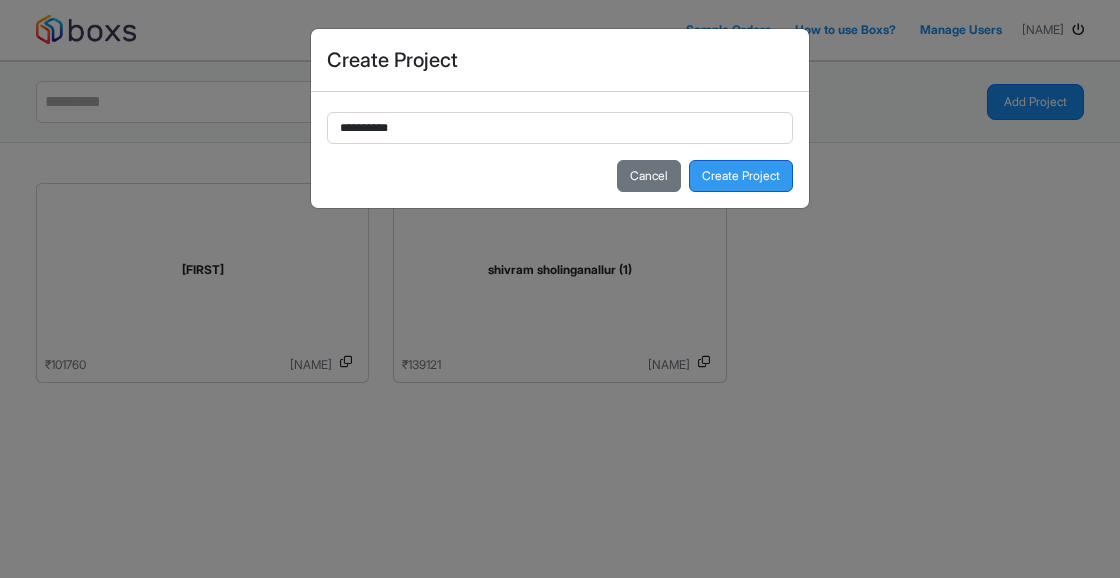 click on "Create Project" at bounding box center (741, 176) 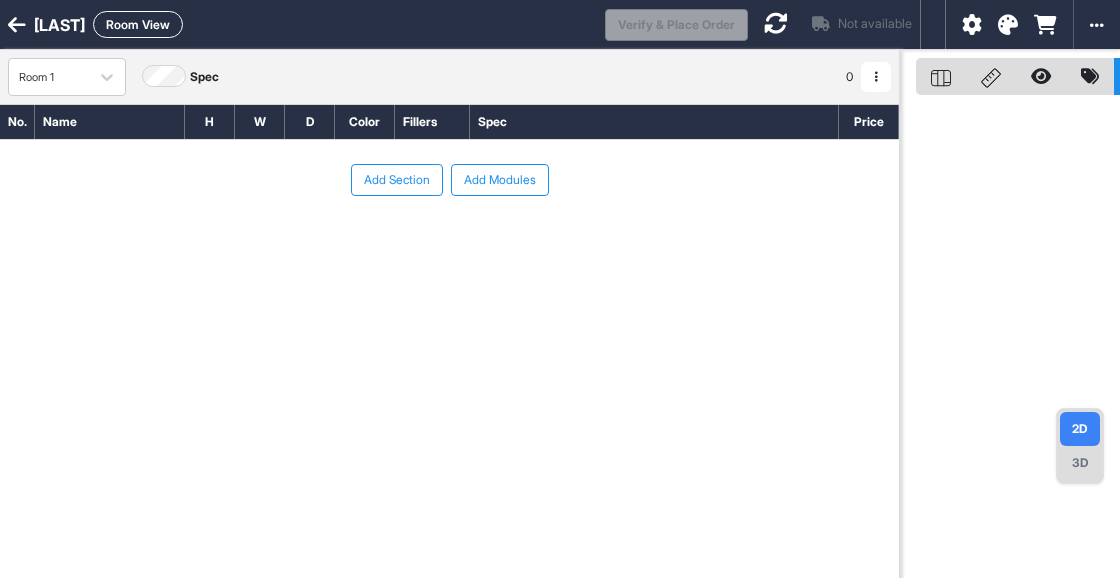 click on "Add Section" at bounding box center [397, 180] 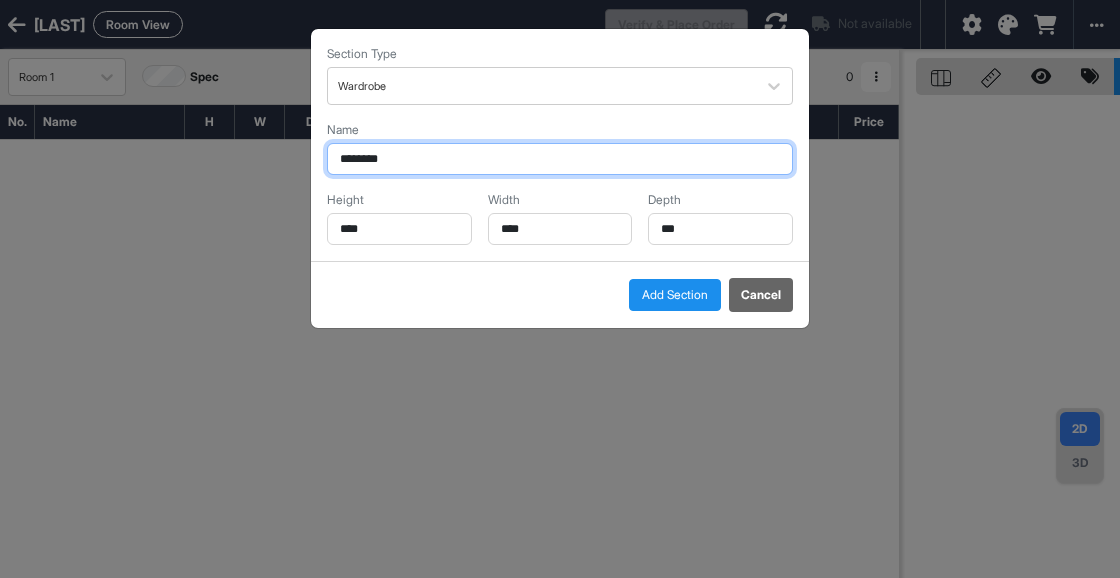 click on "********" at bounding box center [560, 159] 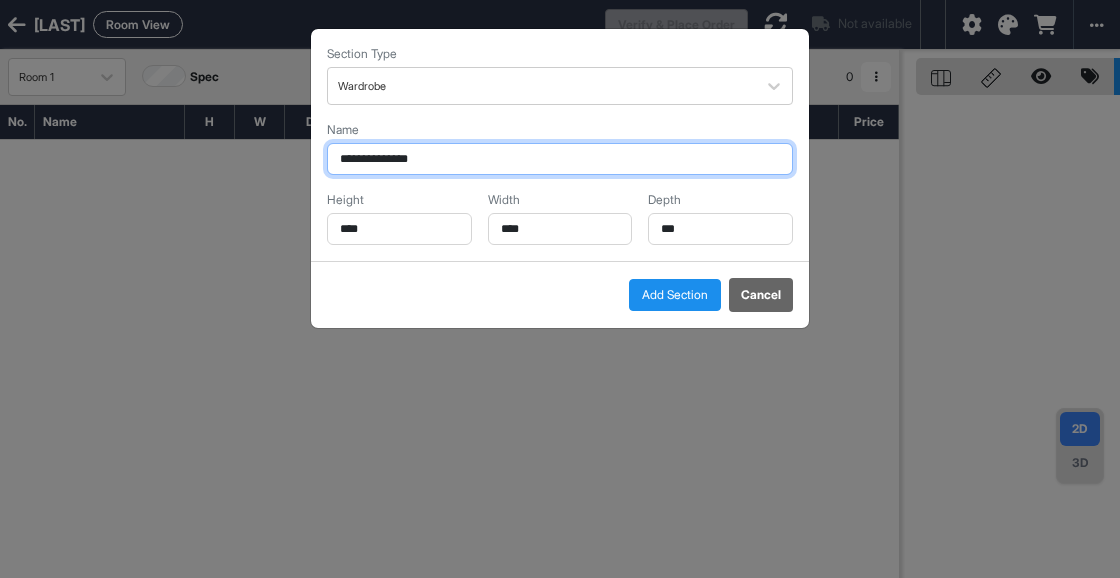 type on "**********" 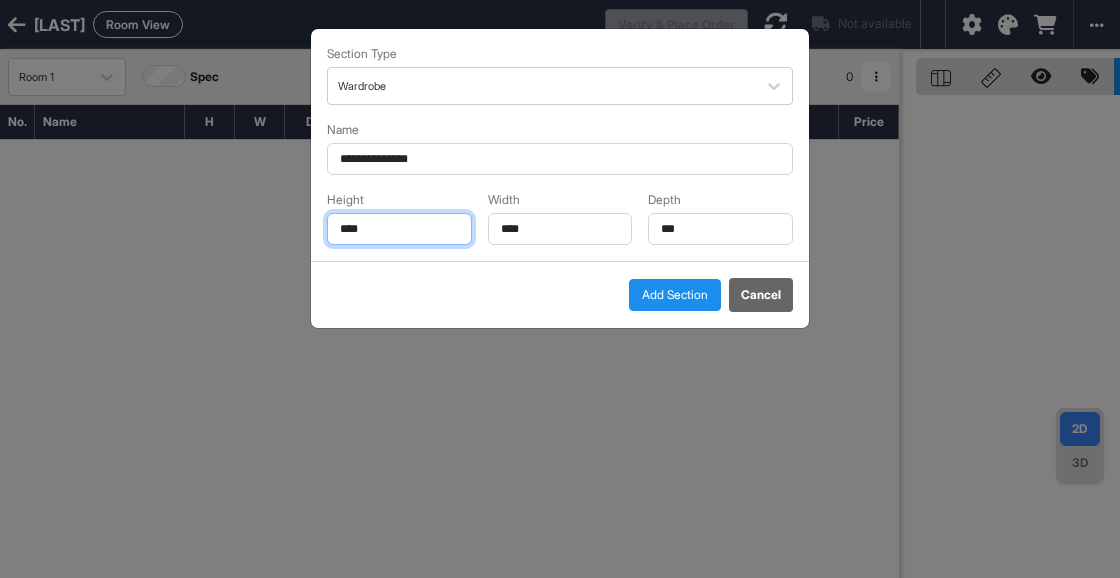 click on "****" at bounding box center (399, 229) 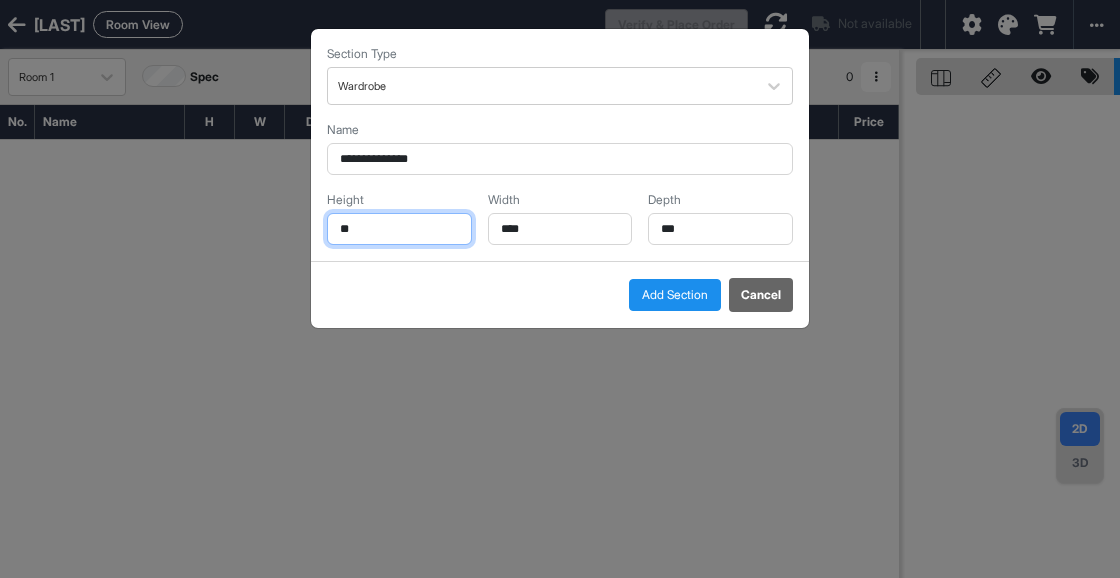 type on "*" 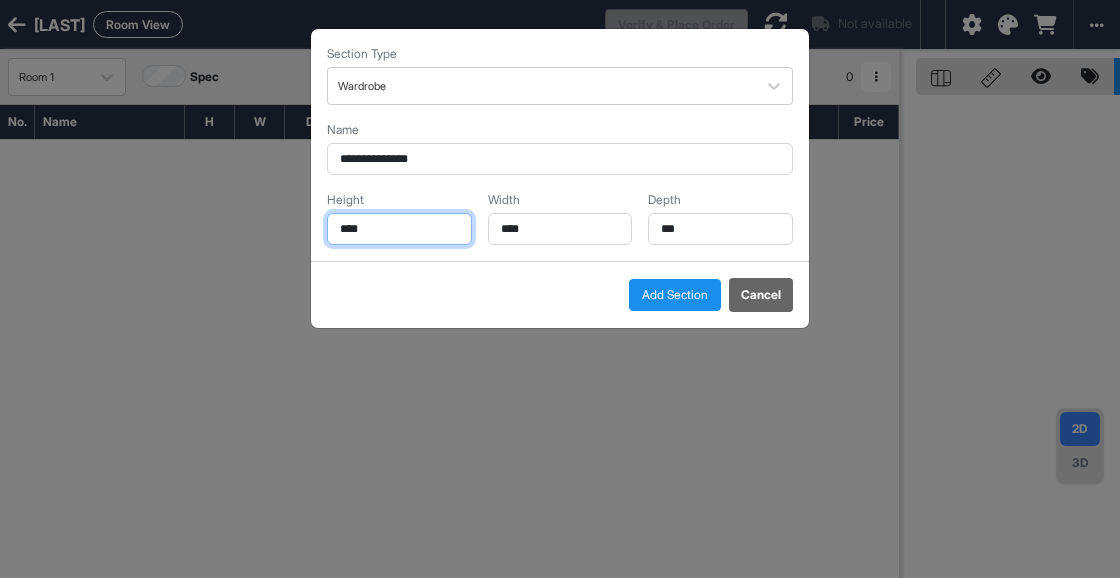 type on "****" 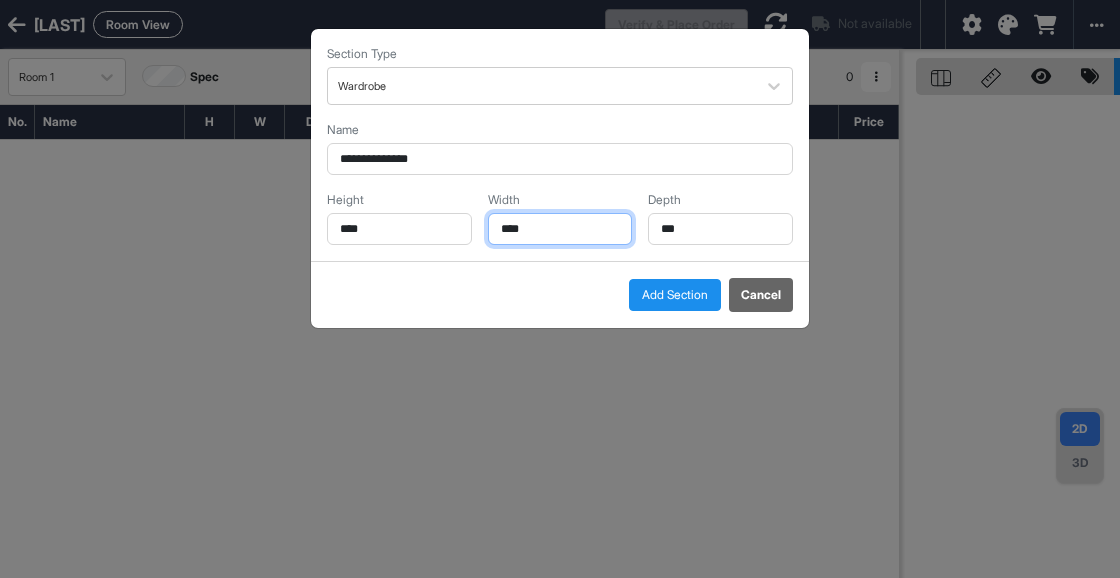click on "****" at bounding box center [560, 229] 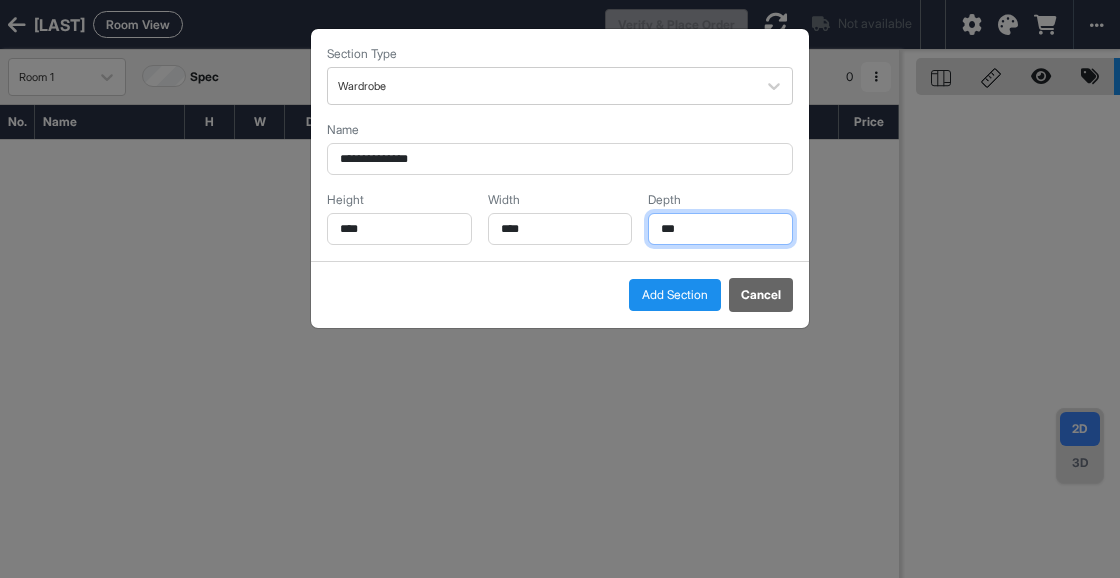 click on "***" at bounding box center (720, 229) 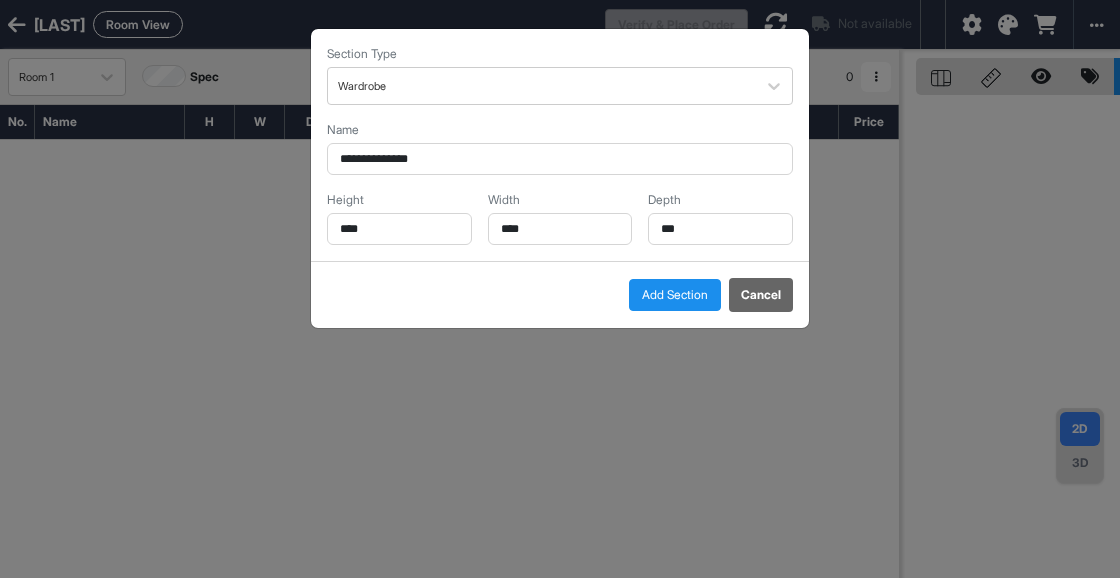 click on "Add Section" at bounding box center (675, 295) 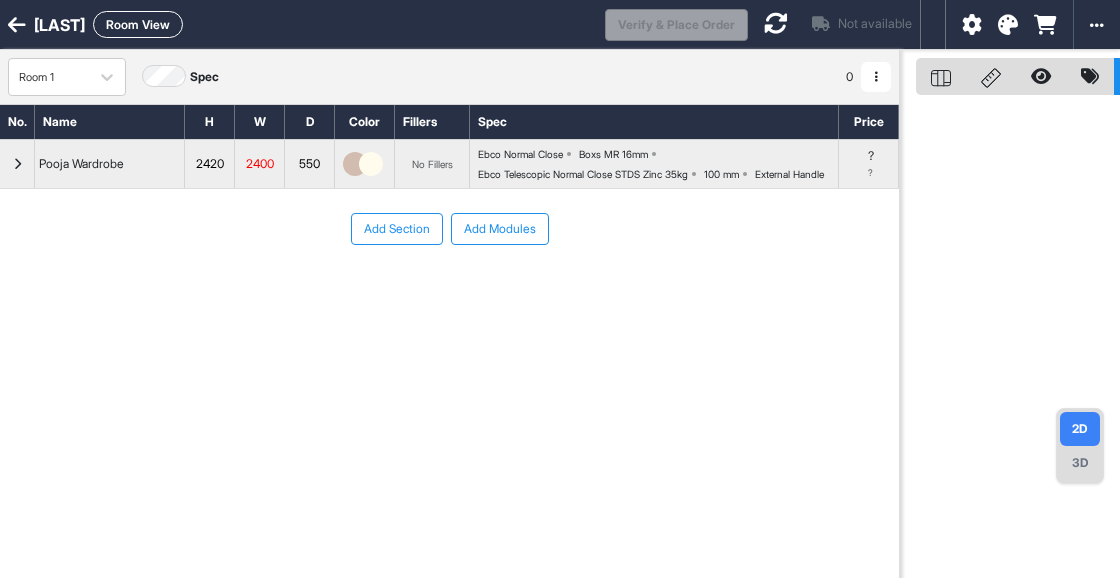 click on "Add Section" at bounding box center [397, 229] 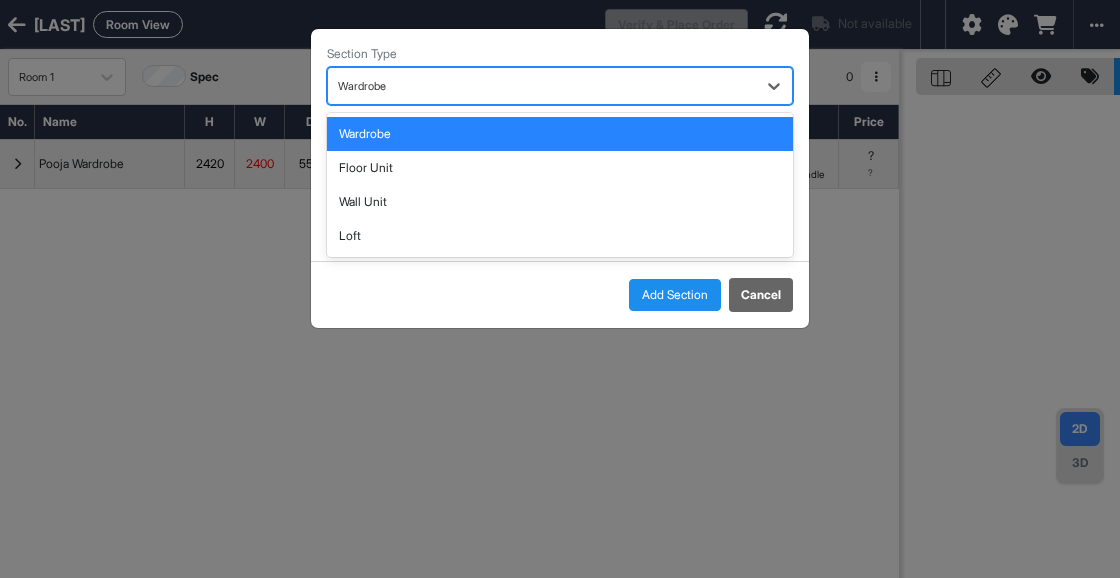 click at bounding box center [542, 86] 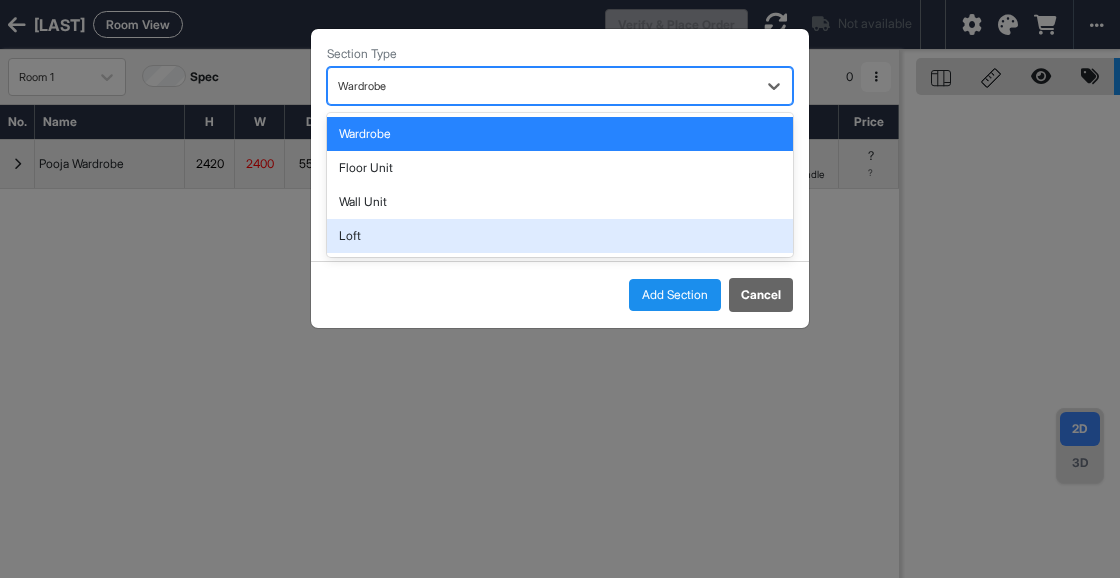 click on "Loft" at bounding box center [560, 236] 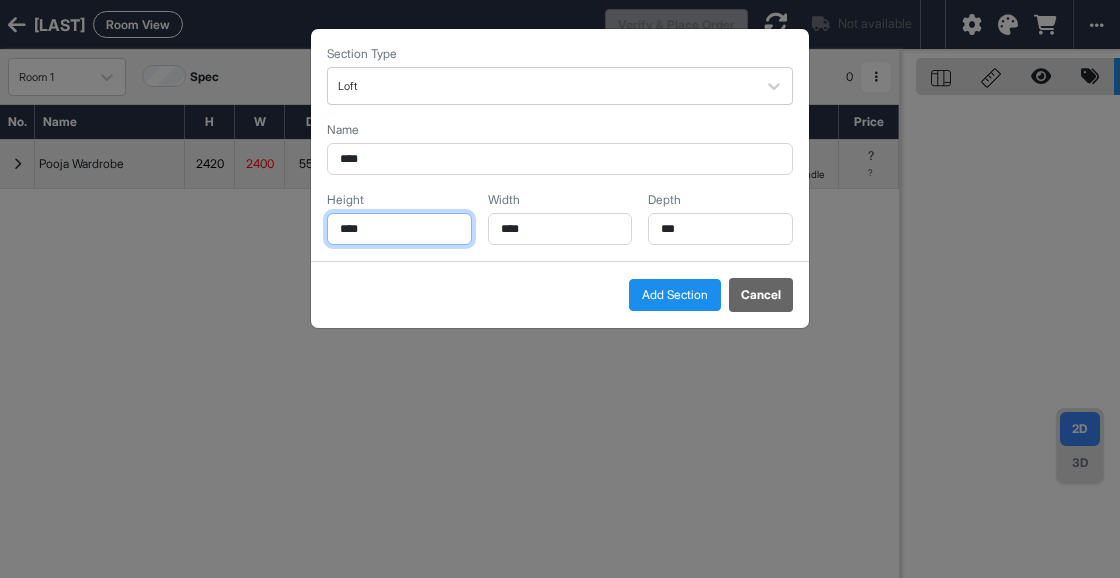 click on "****" at bounding box center (399, 229) 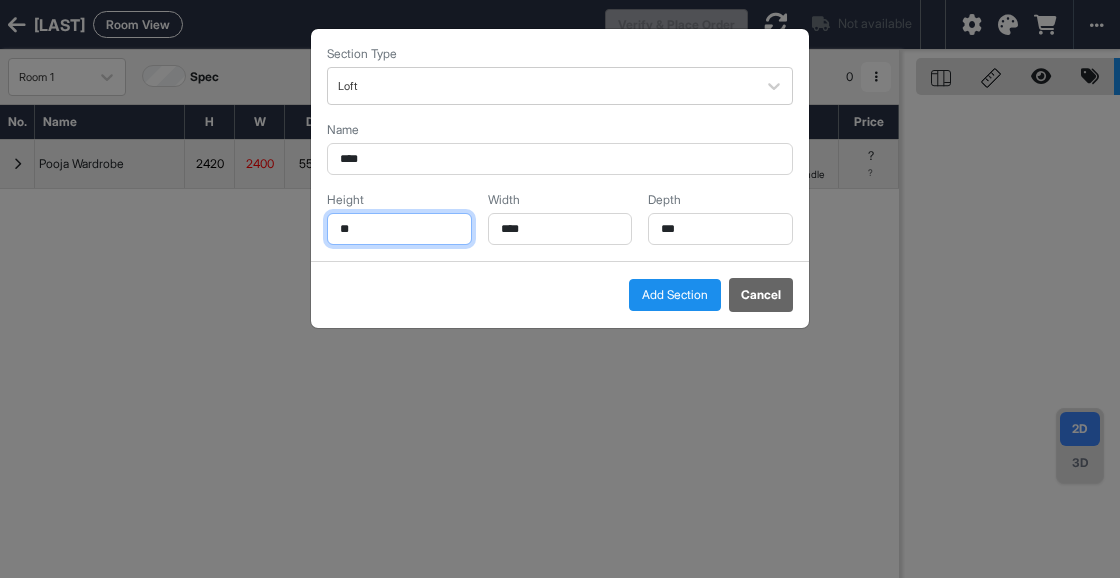 type on "*" 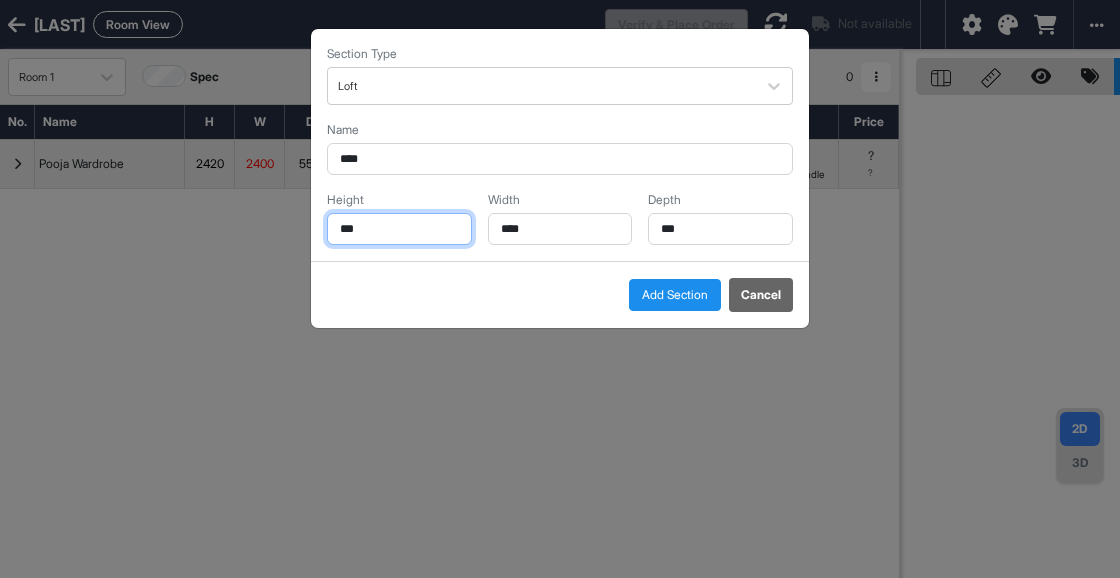 type on "***" 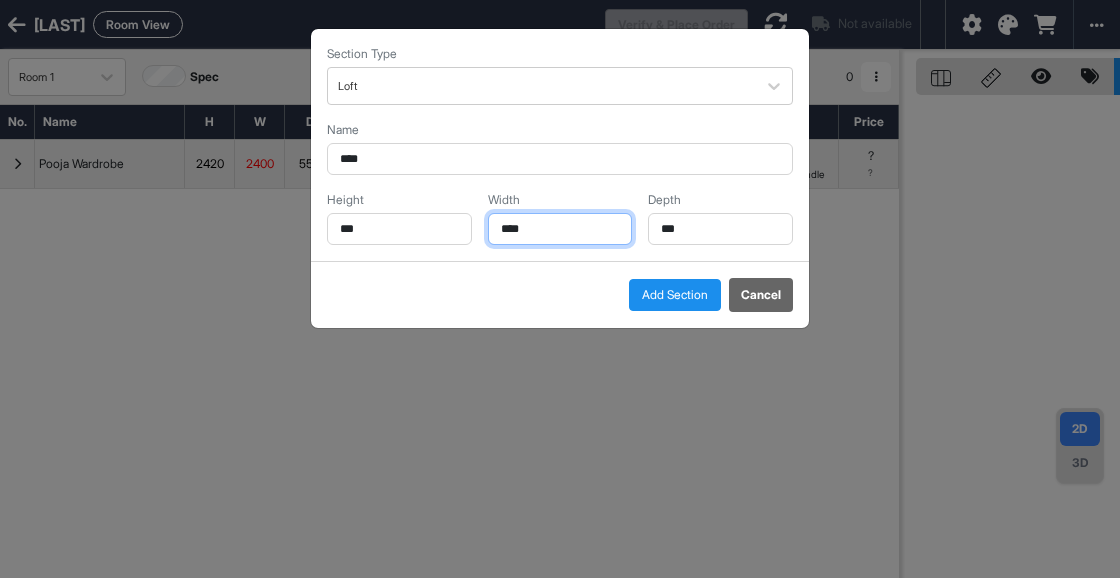 click on "****" at bounding box center (560, 229) 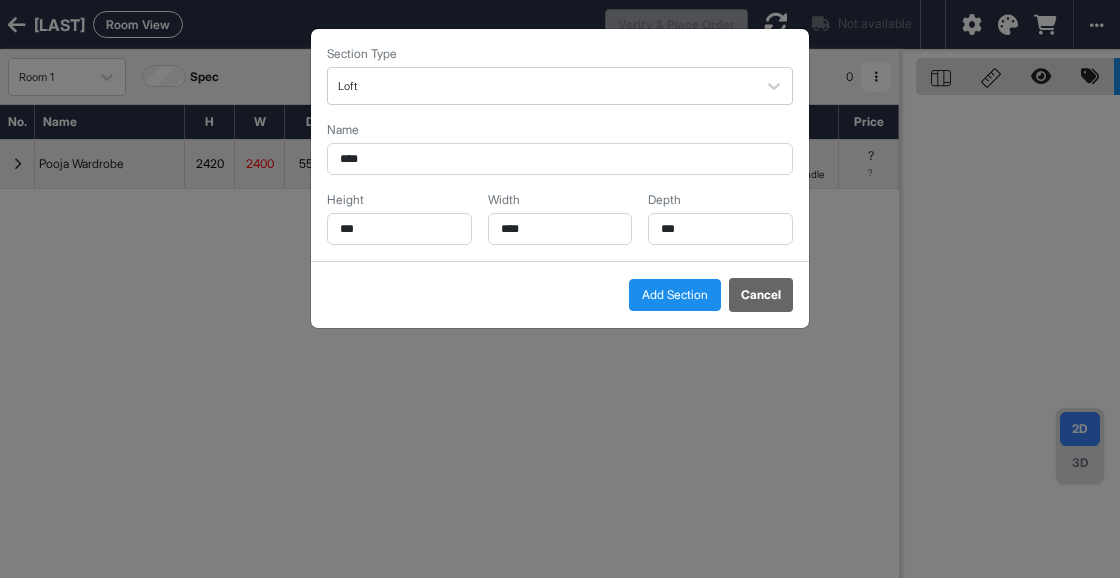 click on "Add Section" at bounding box center [675, 295] 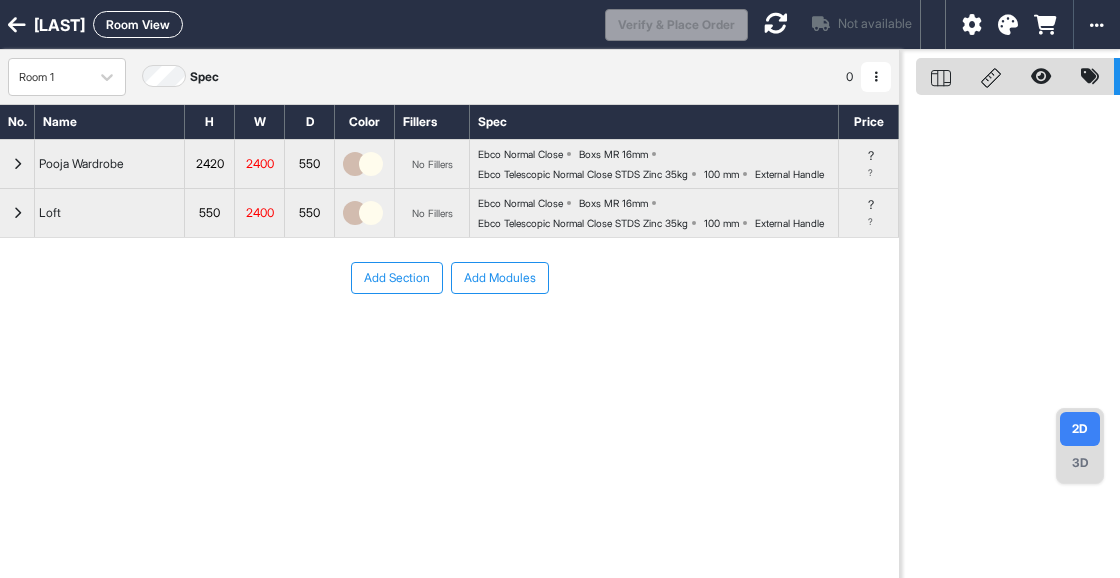 type 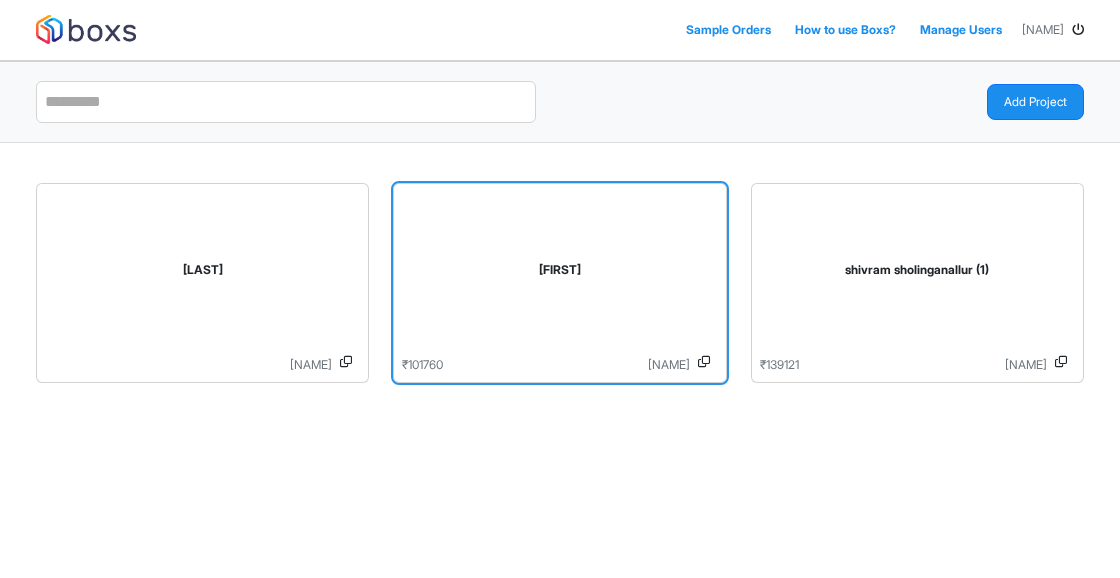 click on "[FIRST]" at bounding box center [559, 274] 